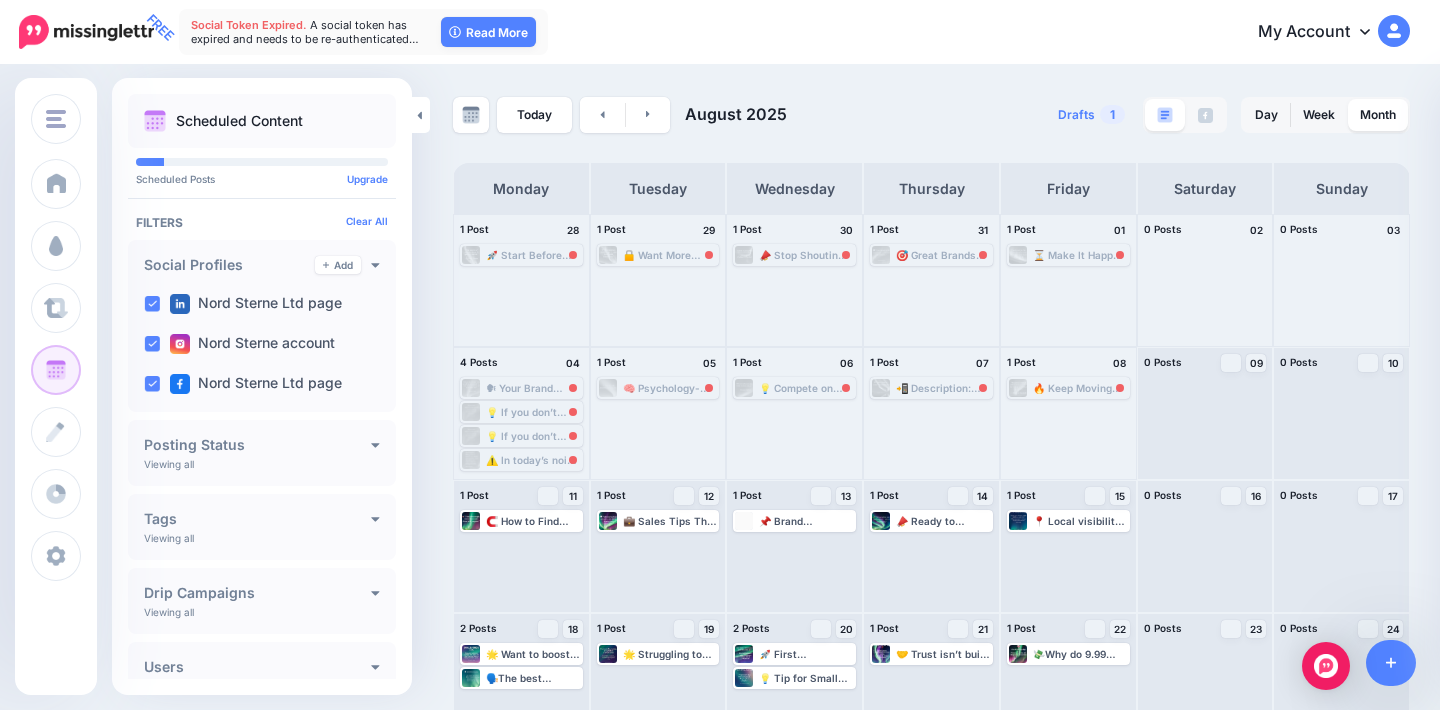 scroll, scrollTop: 0, scrollLeft: 0, axis: both 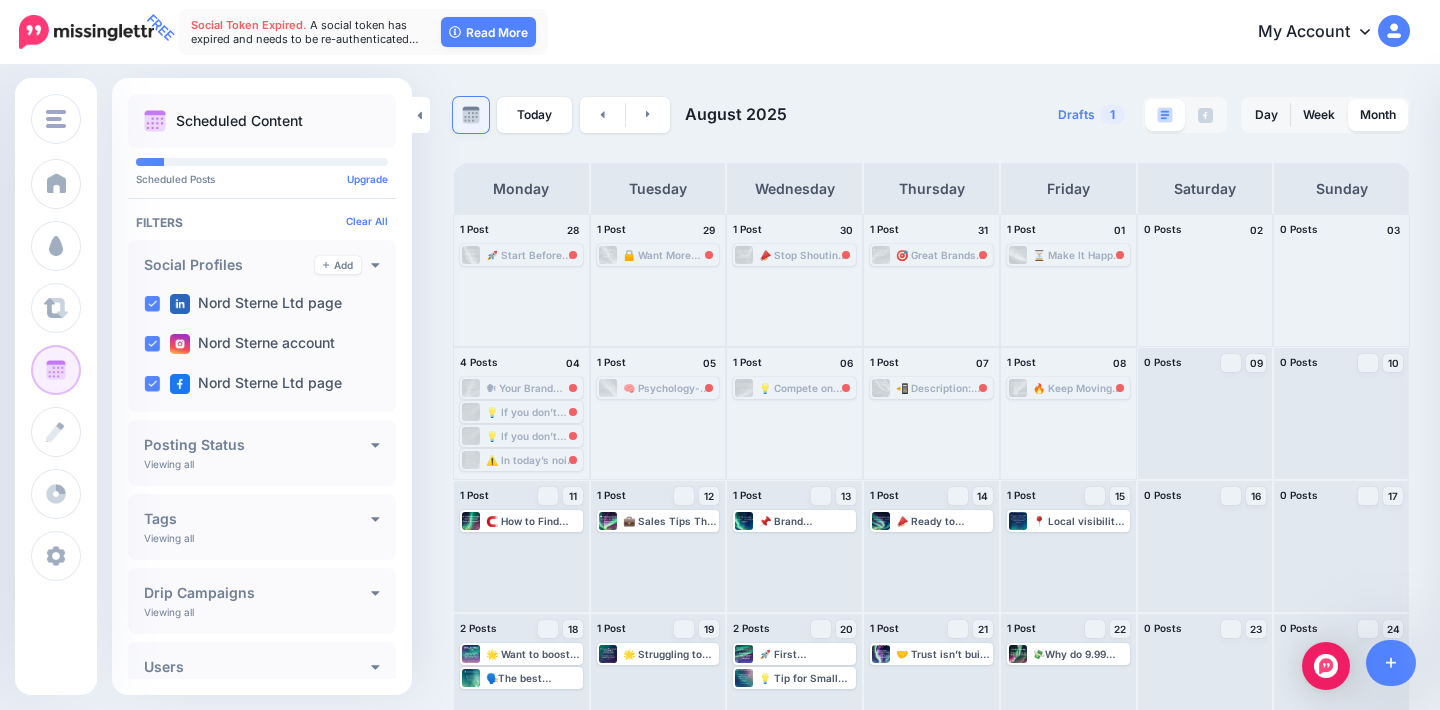 click at bounding box center [471, 115] 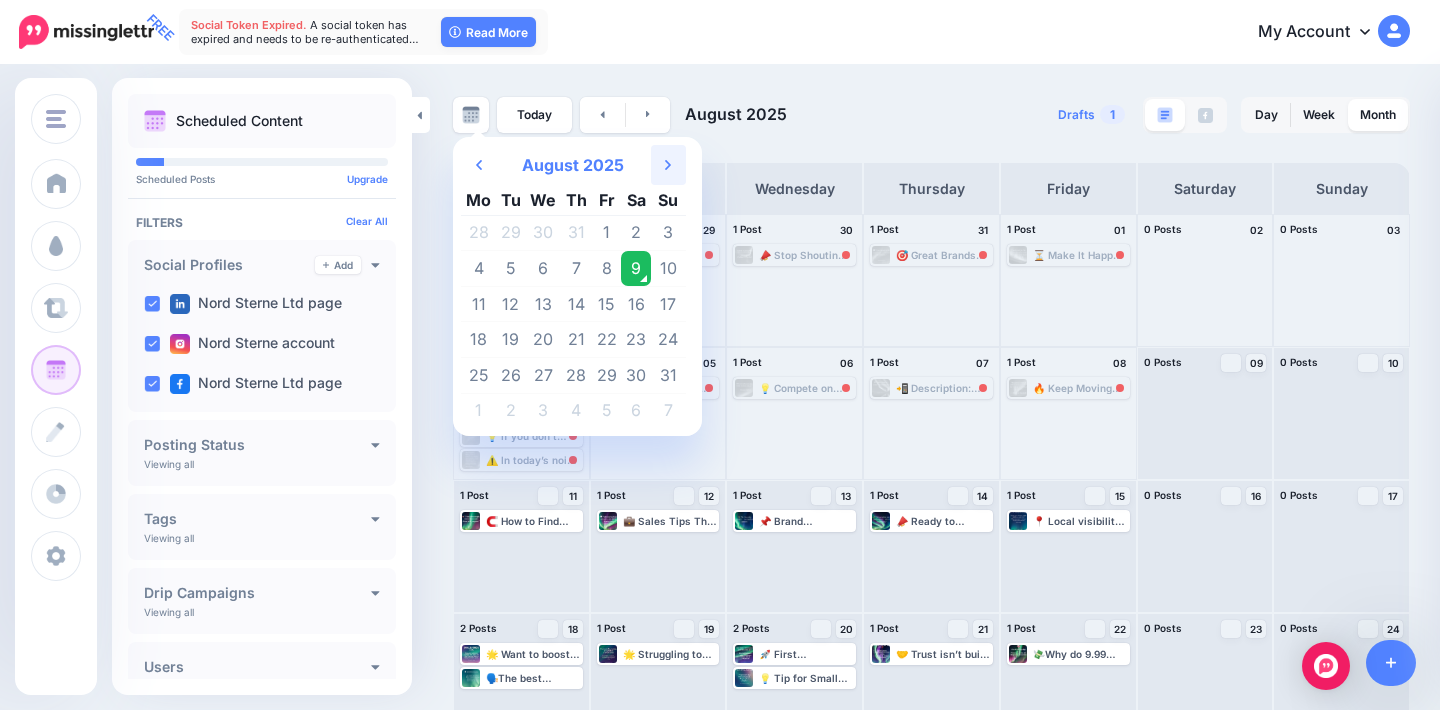 click on "Next Month" at bounding box center [668, 165] 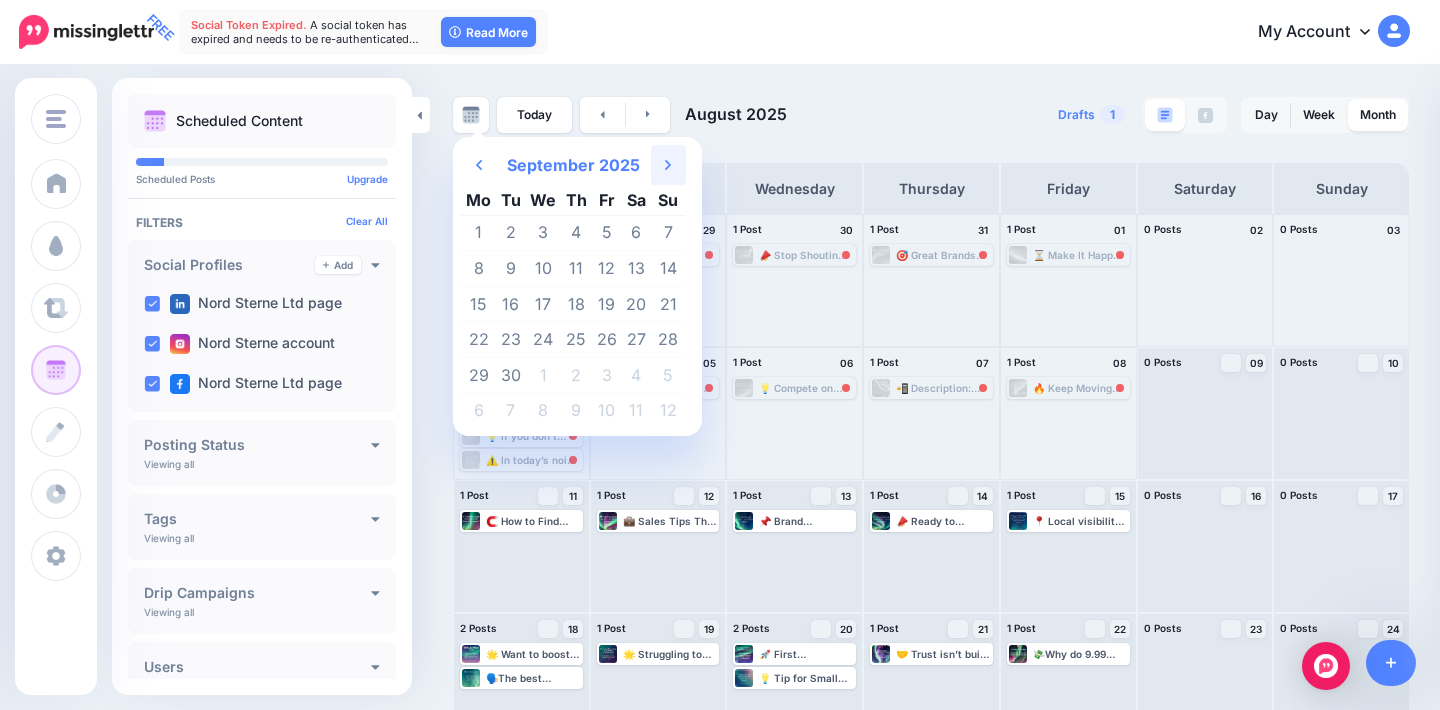 click on "Next Month" at bounding box center [668, 165] 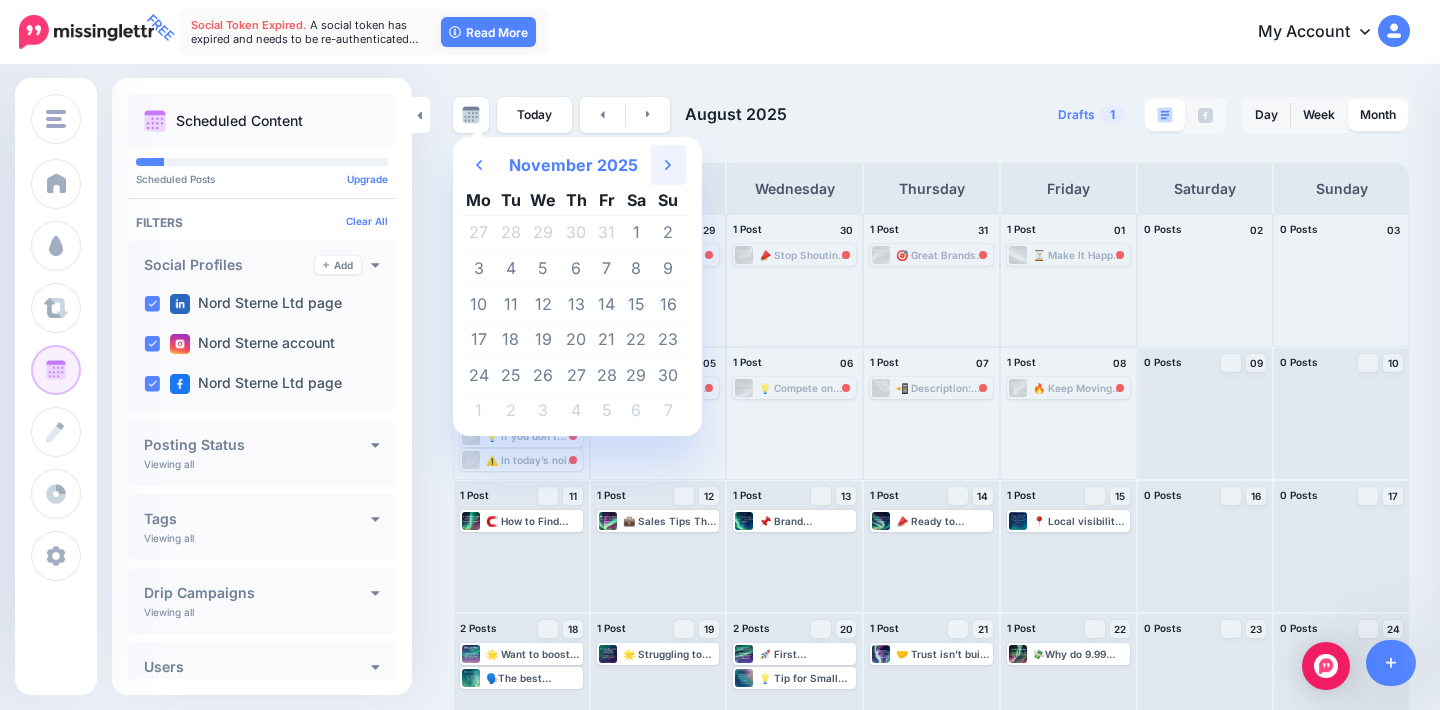 click on "Next Month" at bounding box center [668, 165] 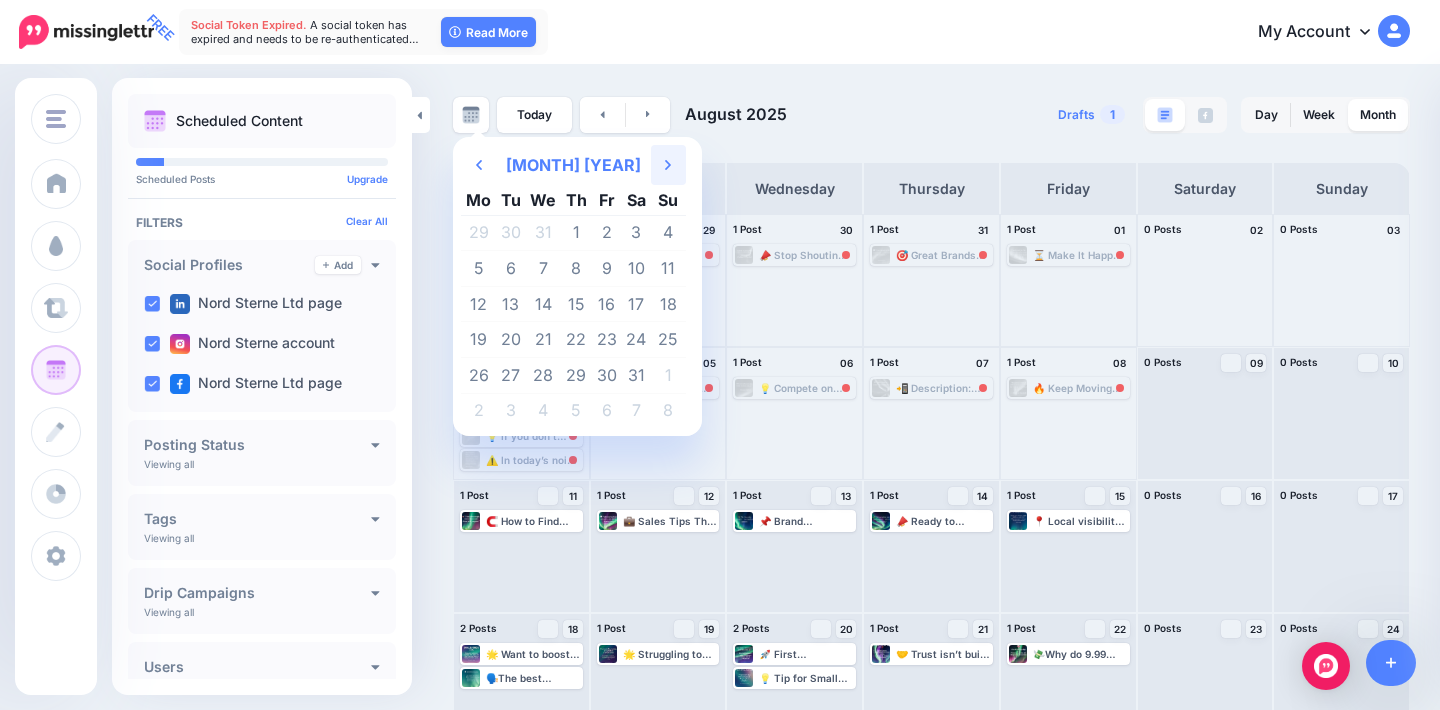 click on "Next Month" at bounding box center (668, 165) 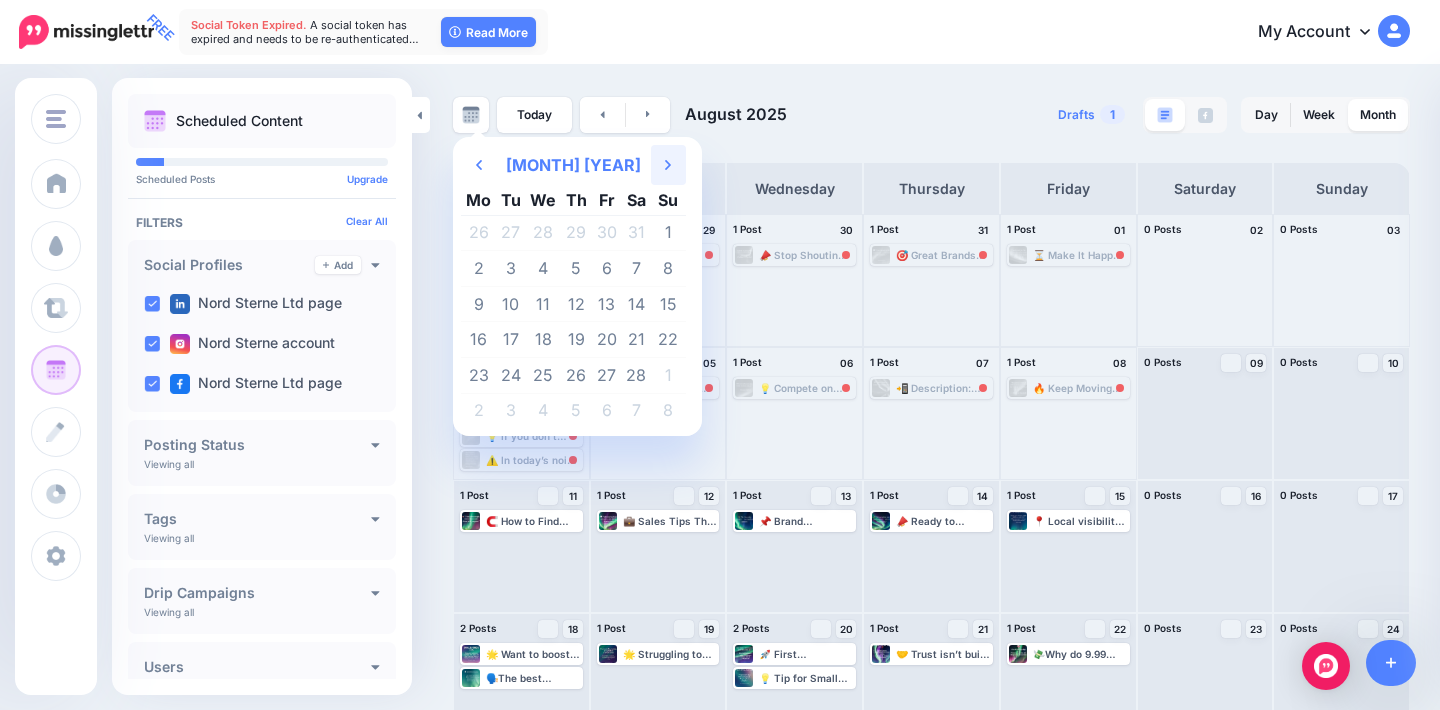 click on "Next Month" at bounding box center (668, 165) 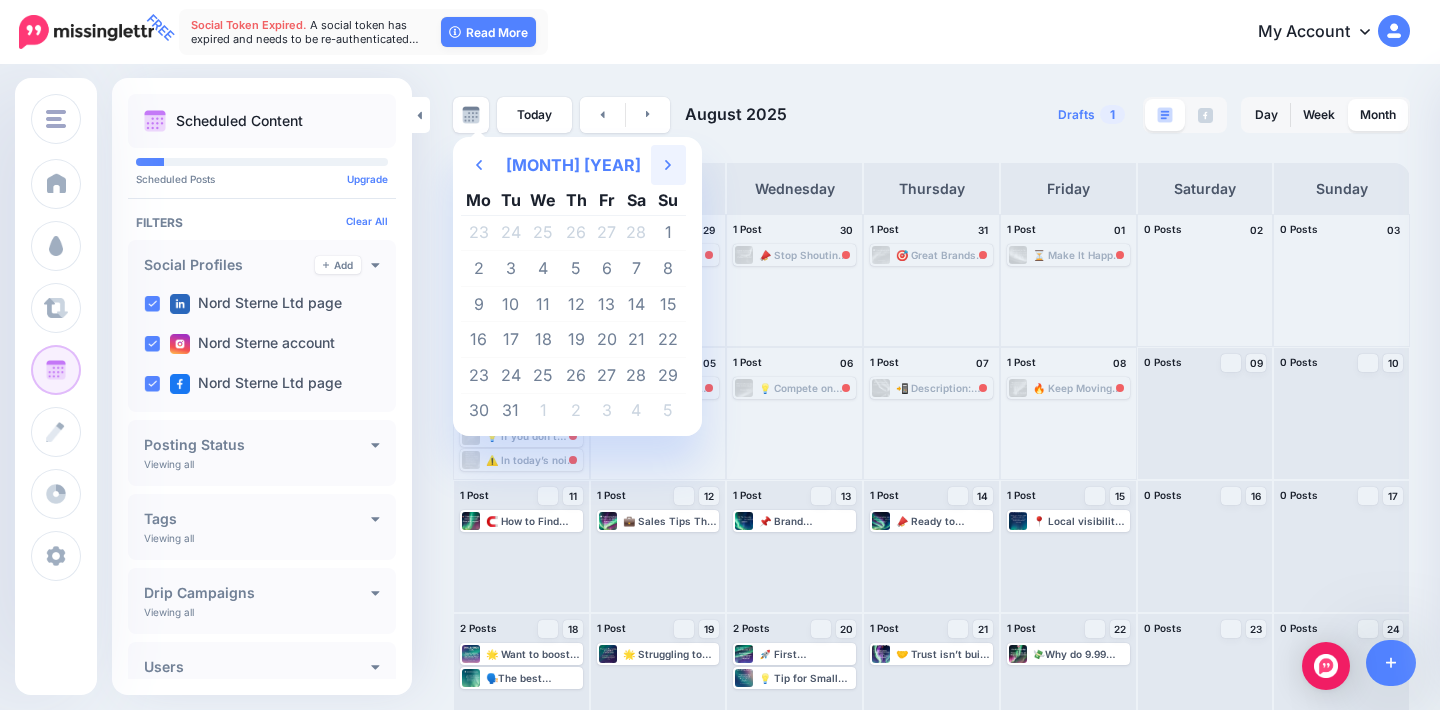 click on "Next Month" at bounding box center (668, 165) 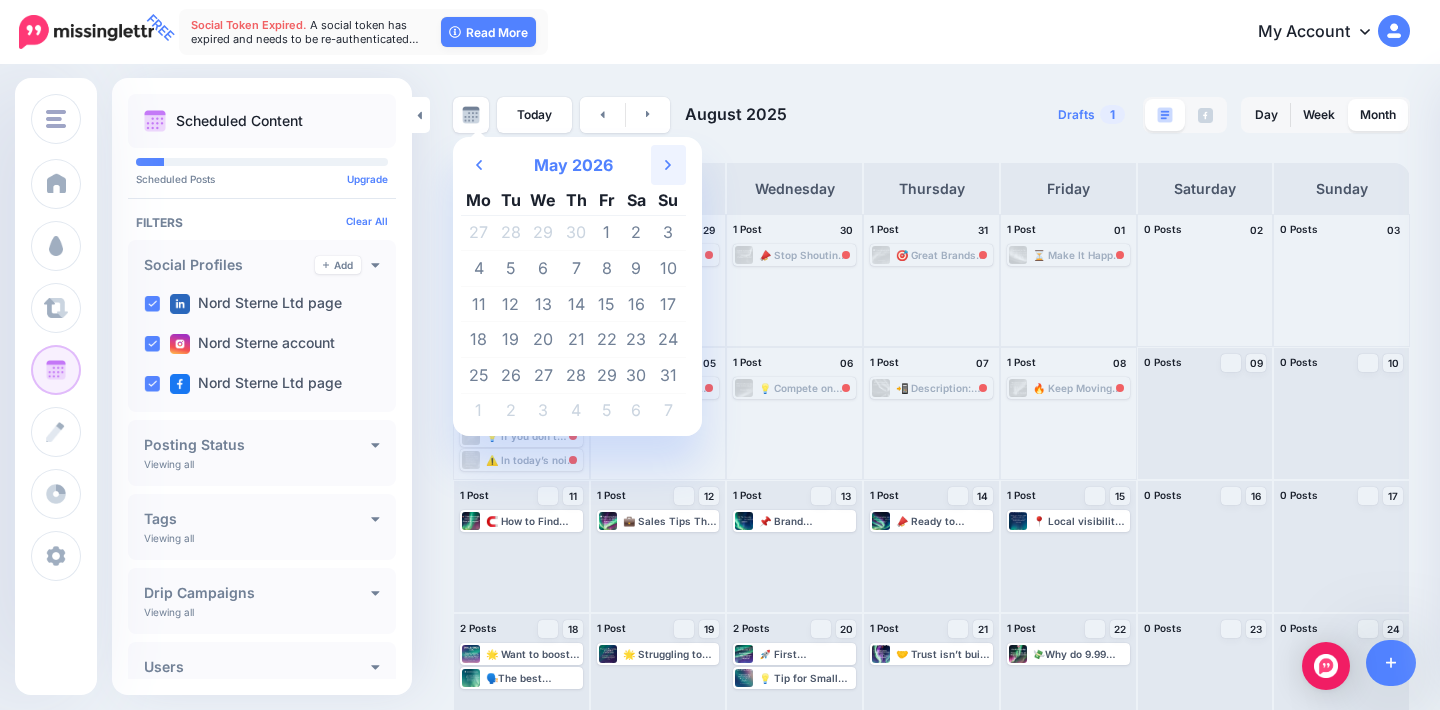 click on "Next Month" at bounding box center [668, 165] 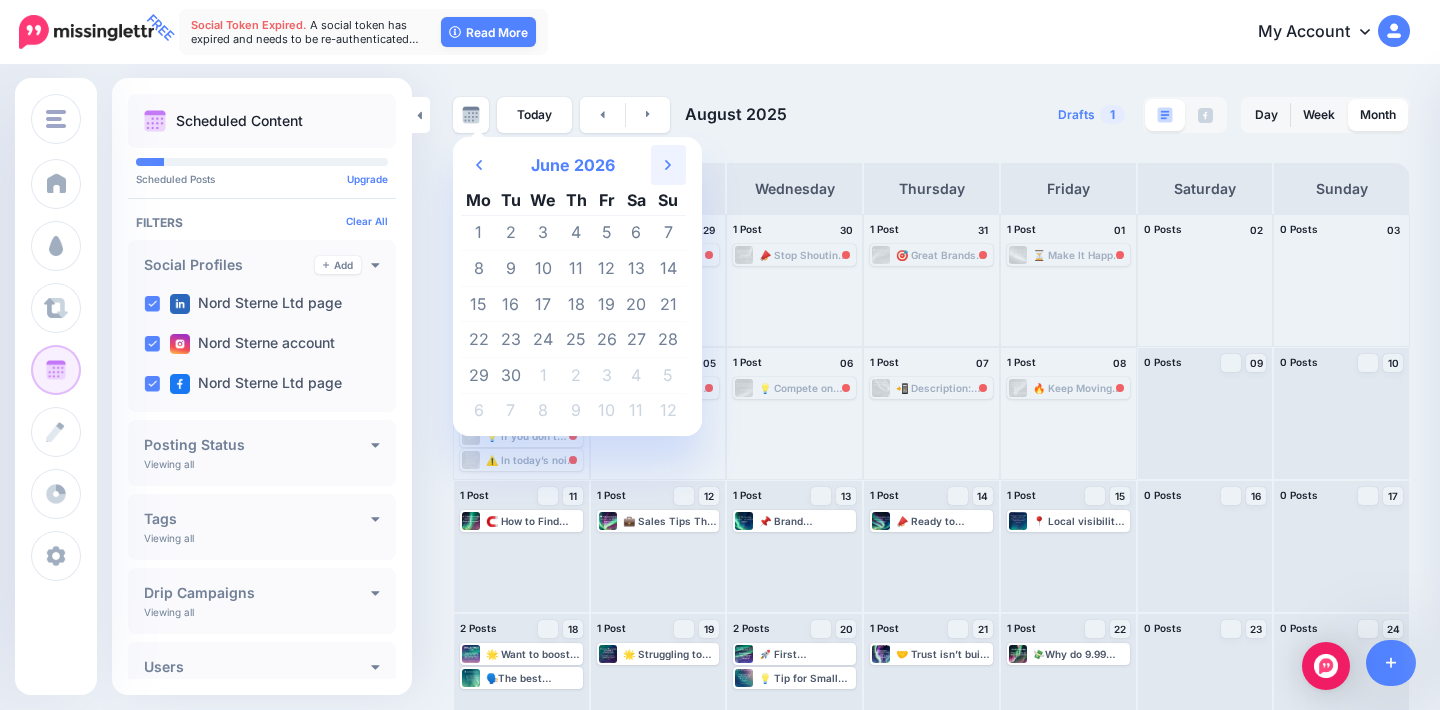 click on "Next Month" at bounding box center (668, 165) 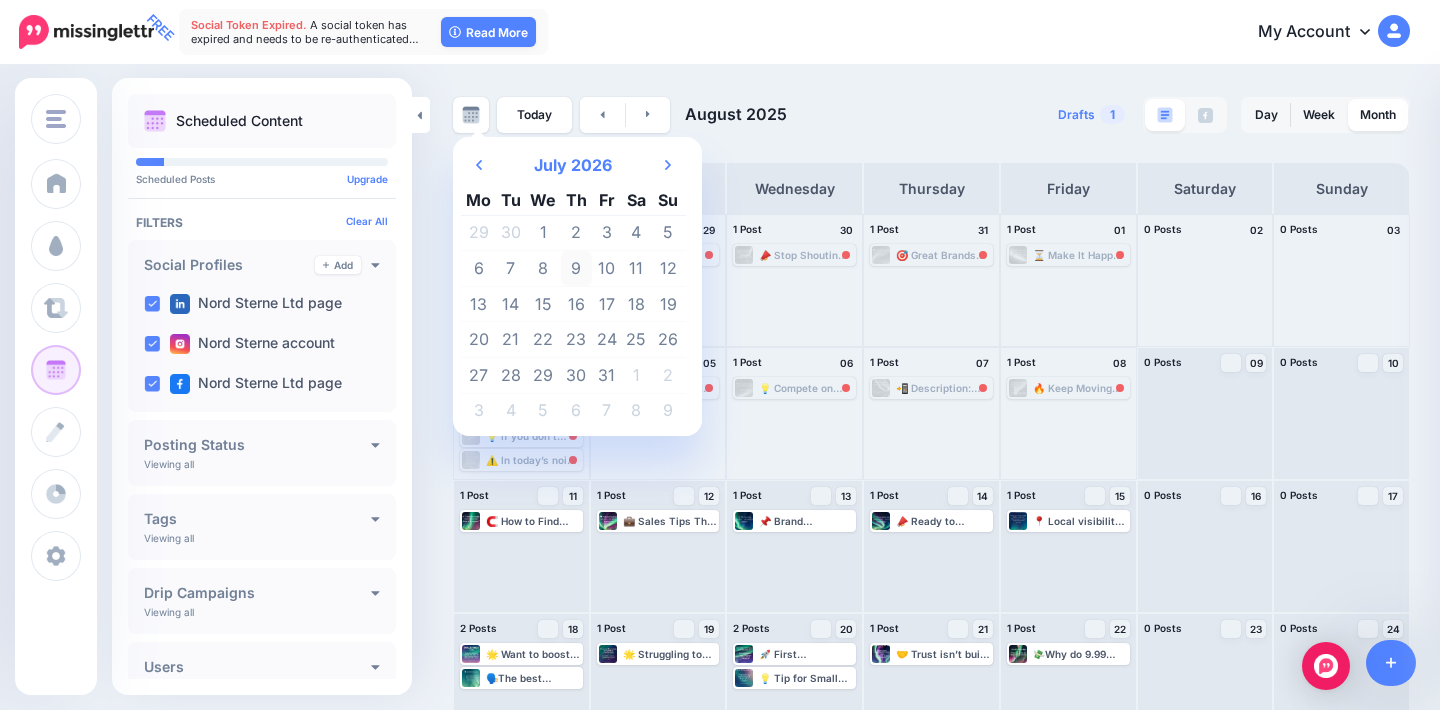 click on "9" at bounding box center [576, 269] 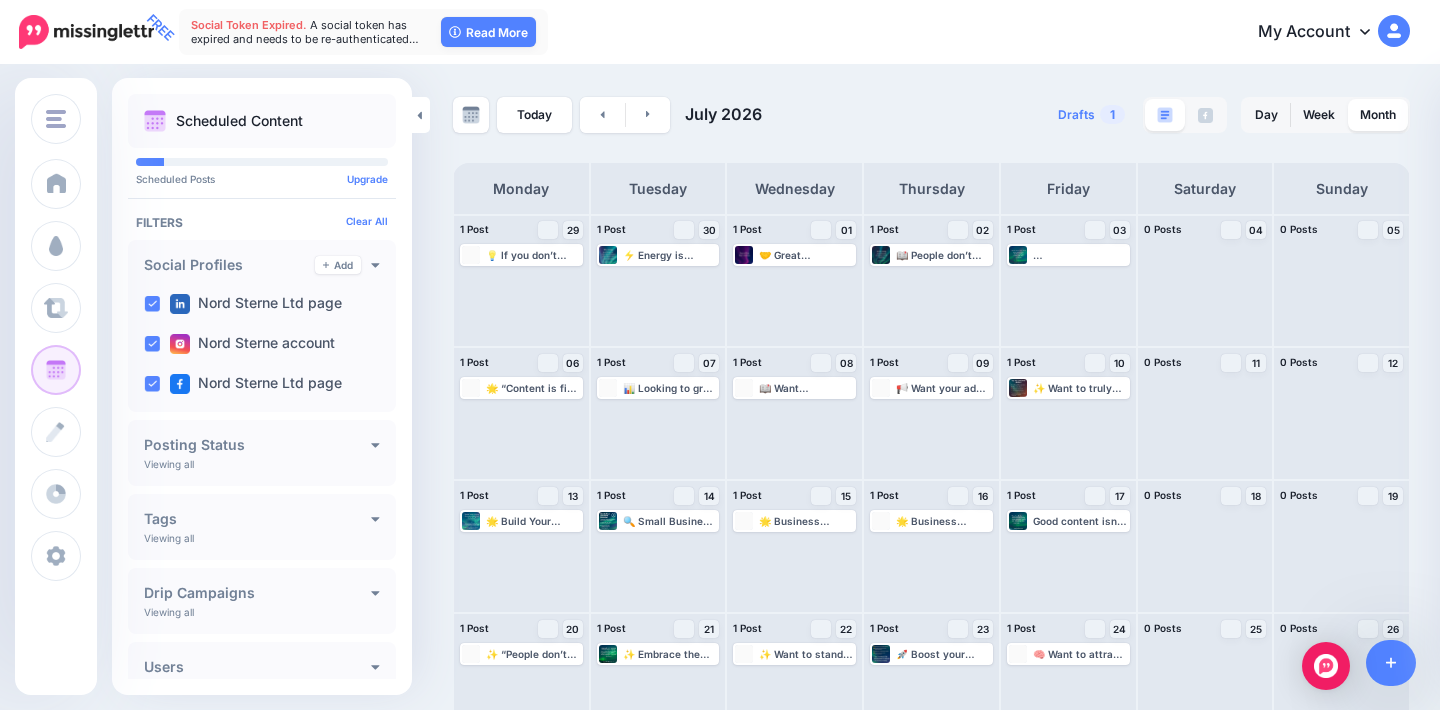 scroll, scrollTop: 0, scrollLeft: 0, axis: both 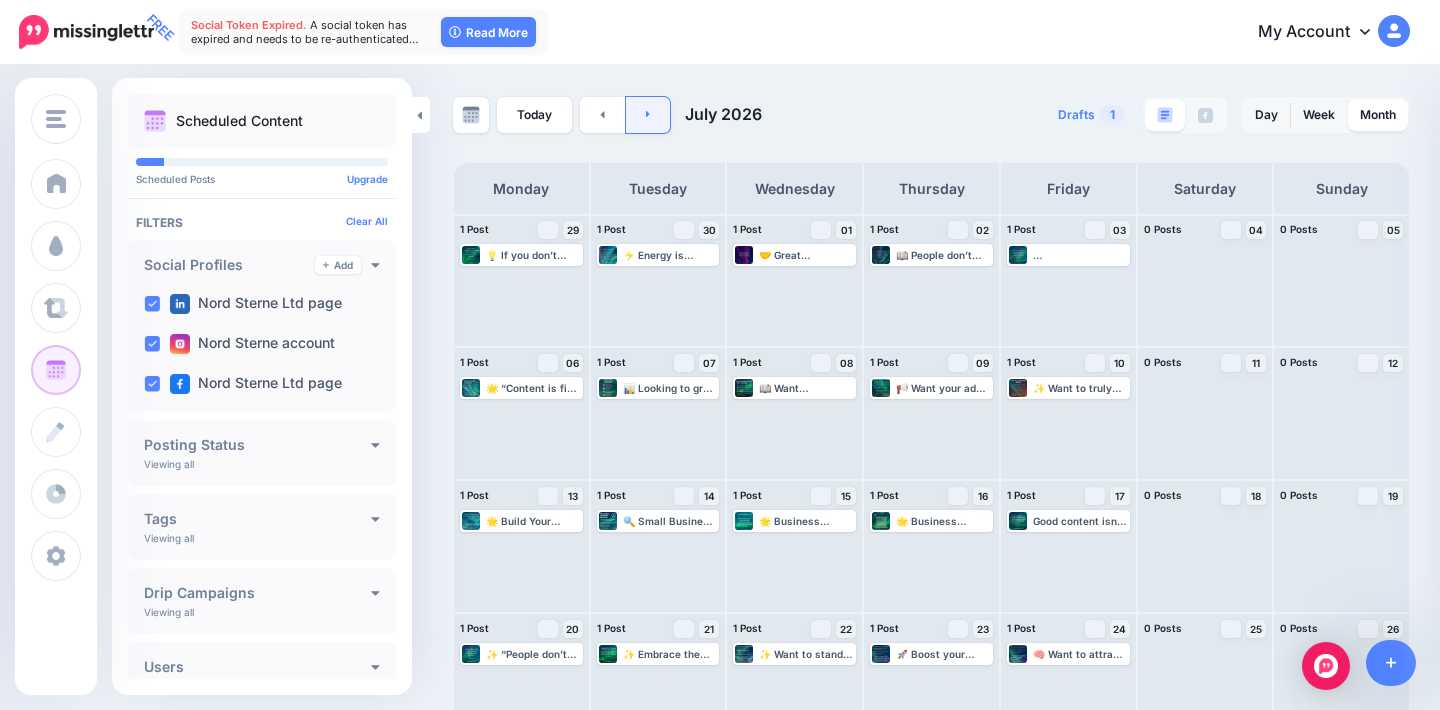 click at bounding box center (648, 115) 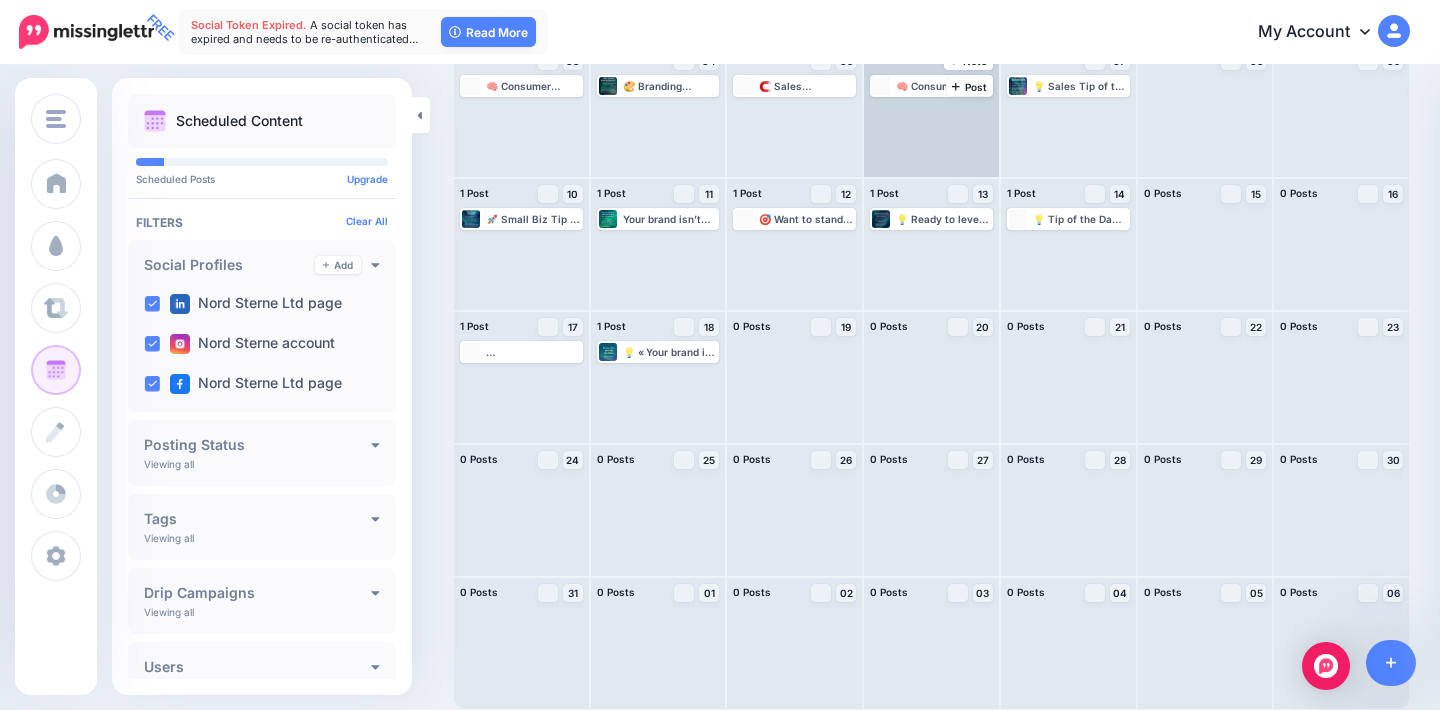 scroll, scrollTop: 302, scrollLeft: 0, axis: vertical 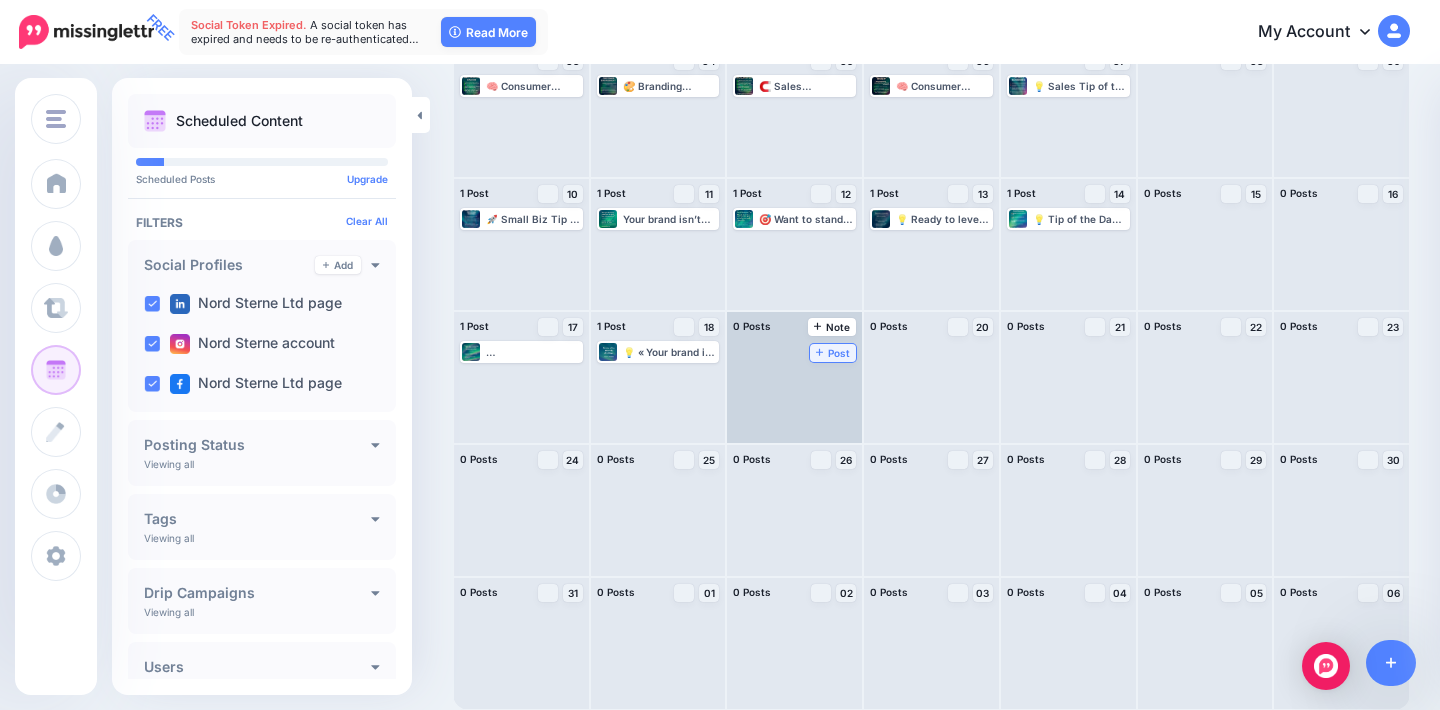 click on "Post" at bounding box center (833, 353) 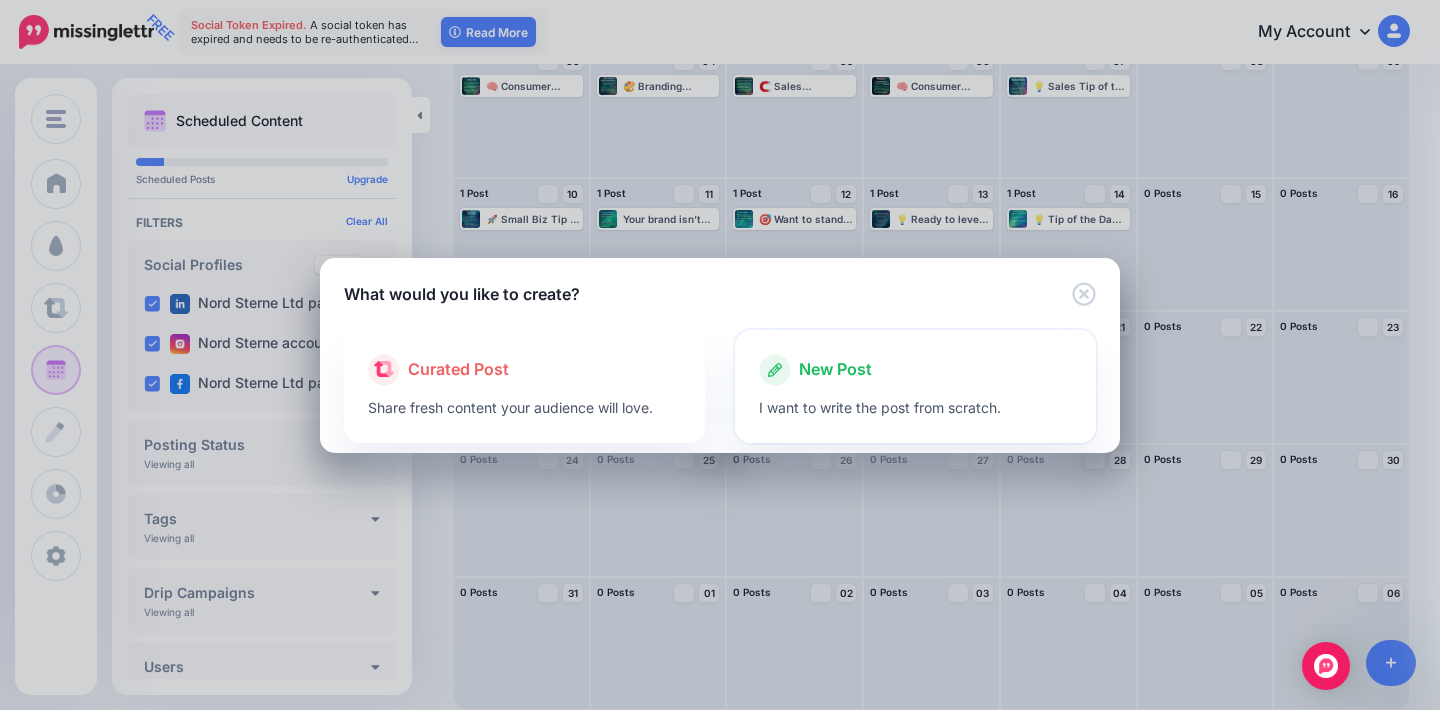 click at bounding box center [915, 391] 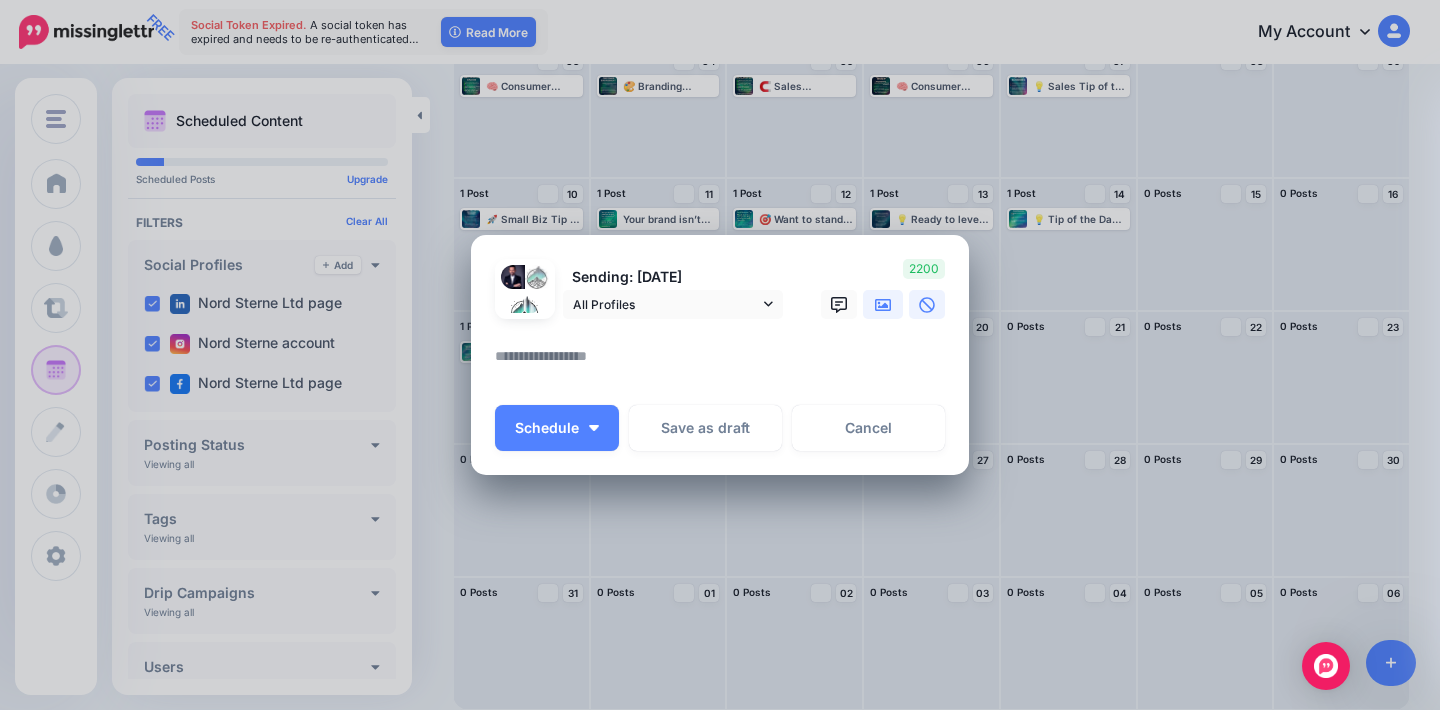 click 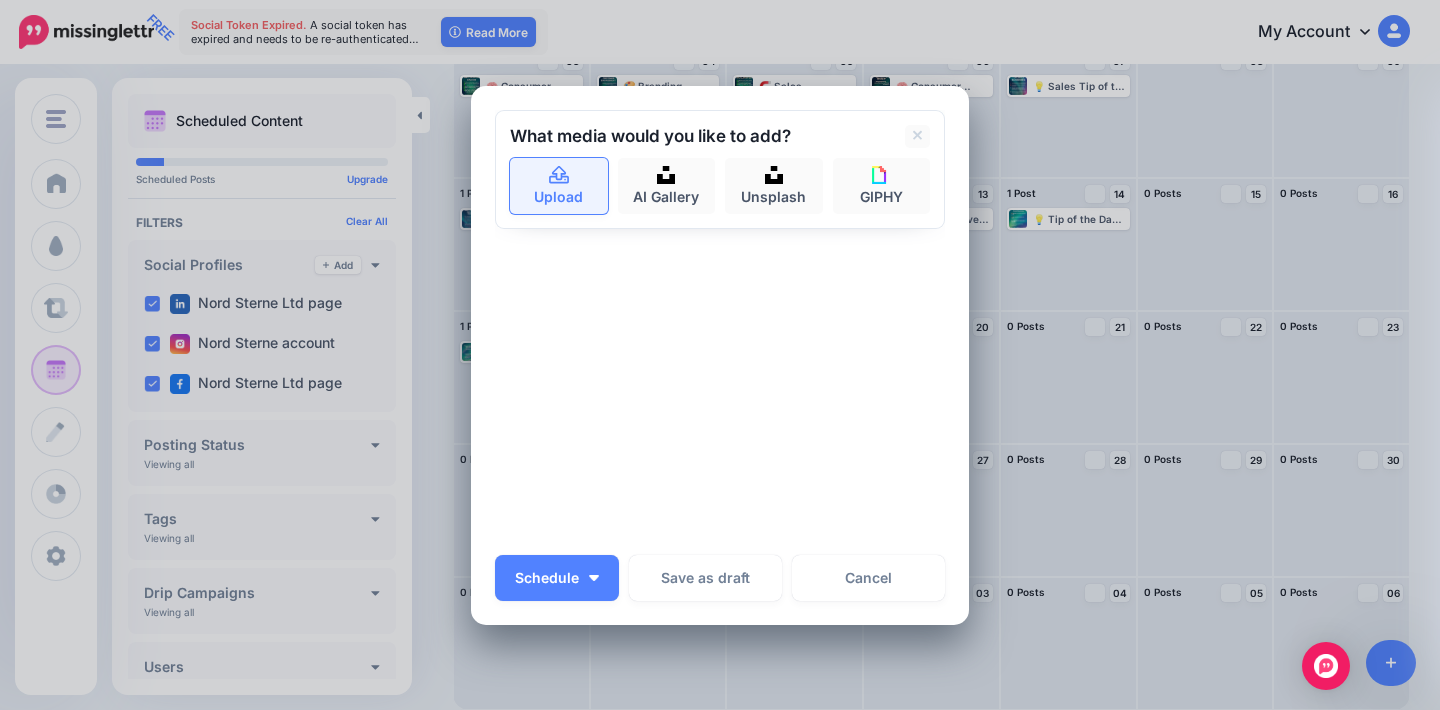 click on "Upload" at bounding box center (559, 186) 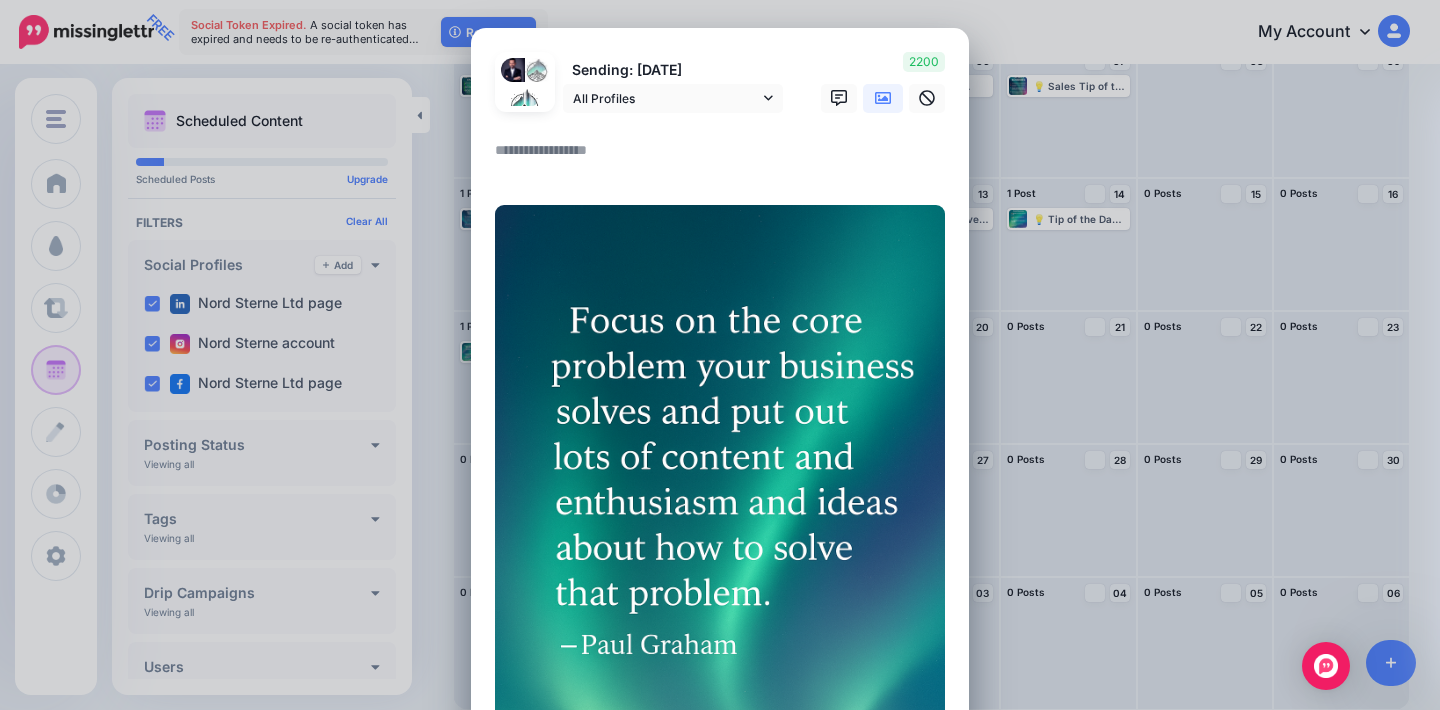 click at bounding box center (725, 157) 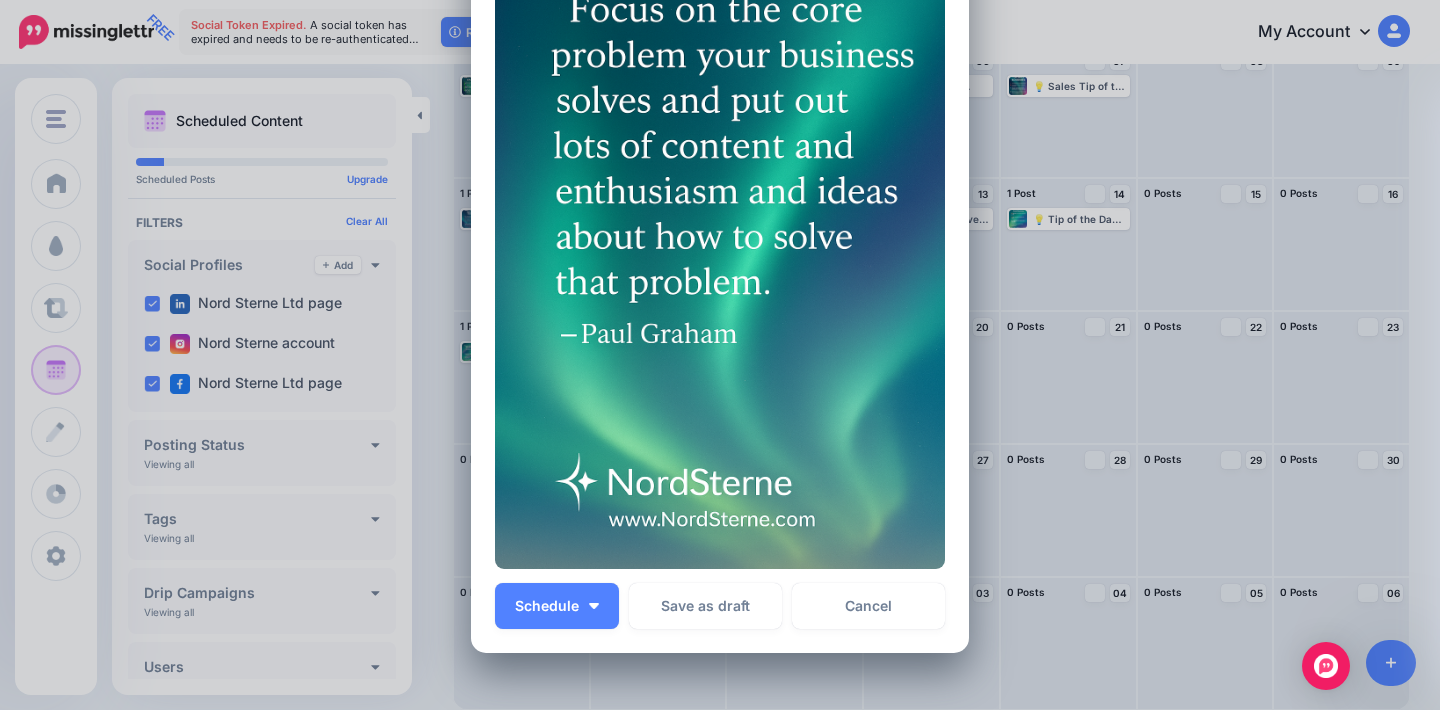 scroll, scrollTop: 461, scrollLeft: 0, axis: vertical 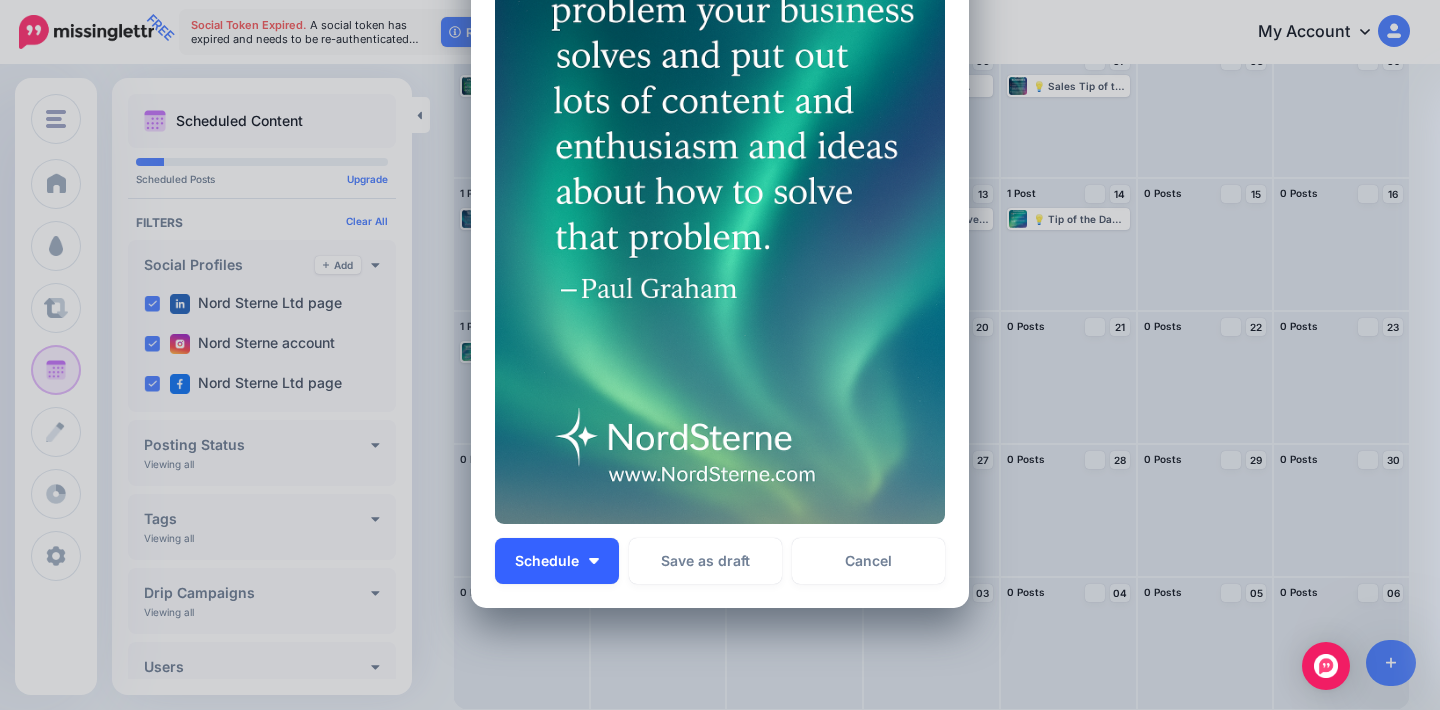 type on "**********" 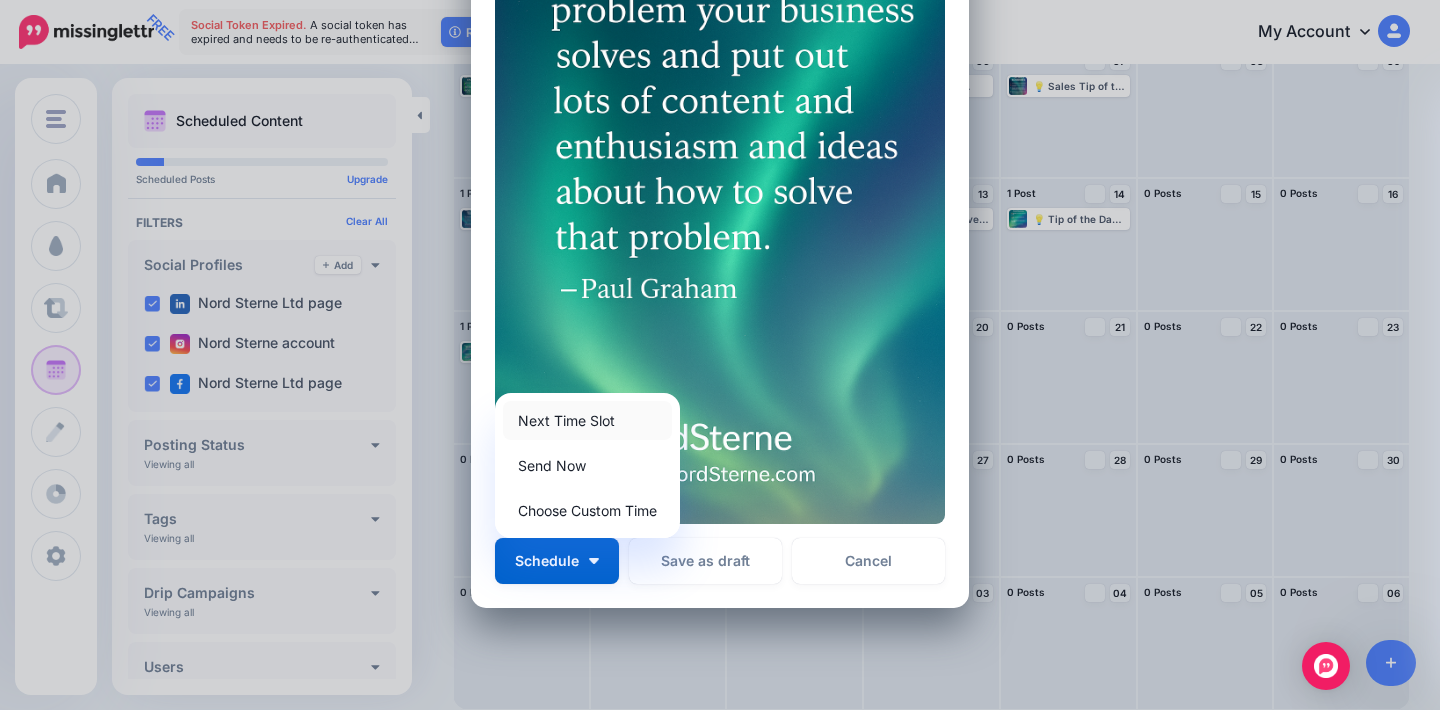 click on "Next Time Slot" at bounding box center [587, 420] 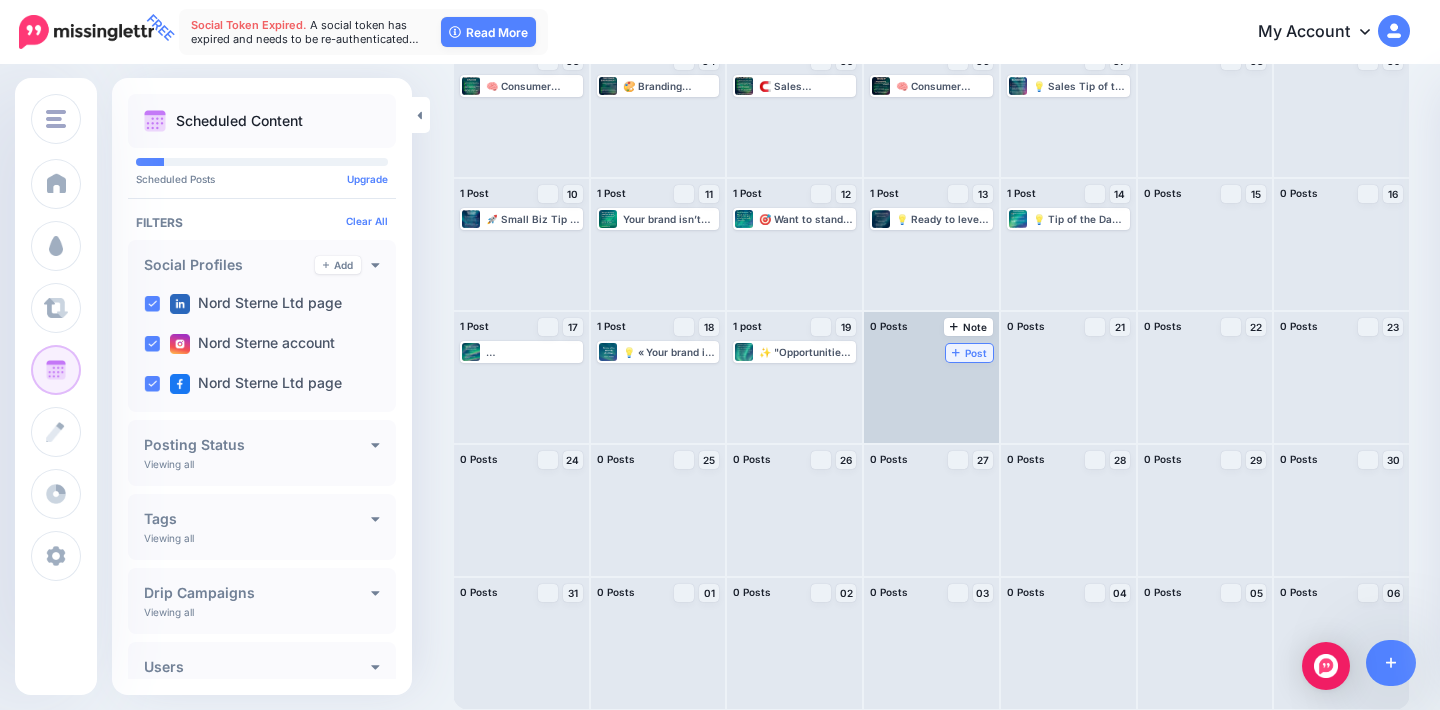 click on "Post" at bounding box center (969, 353) 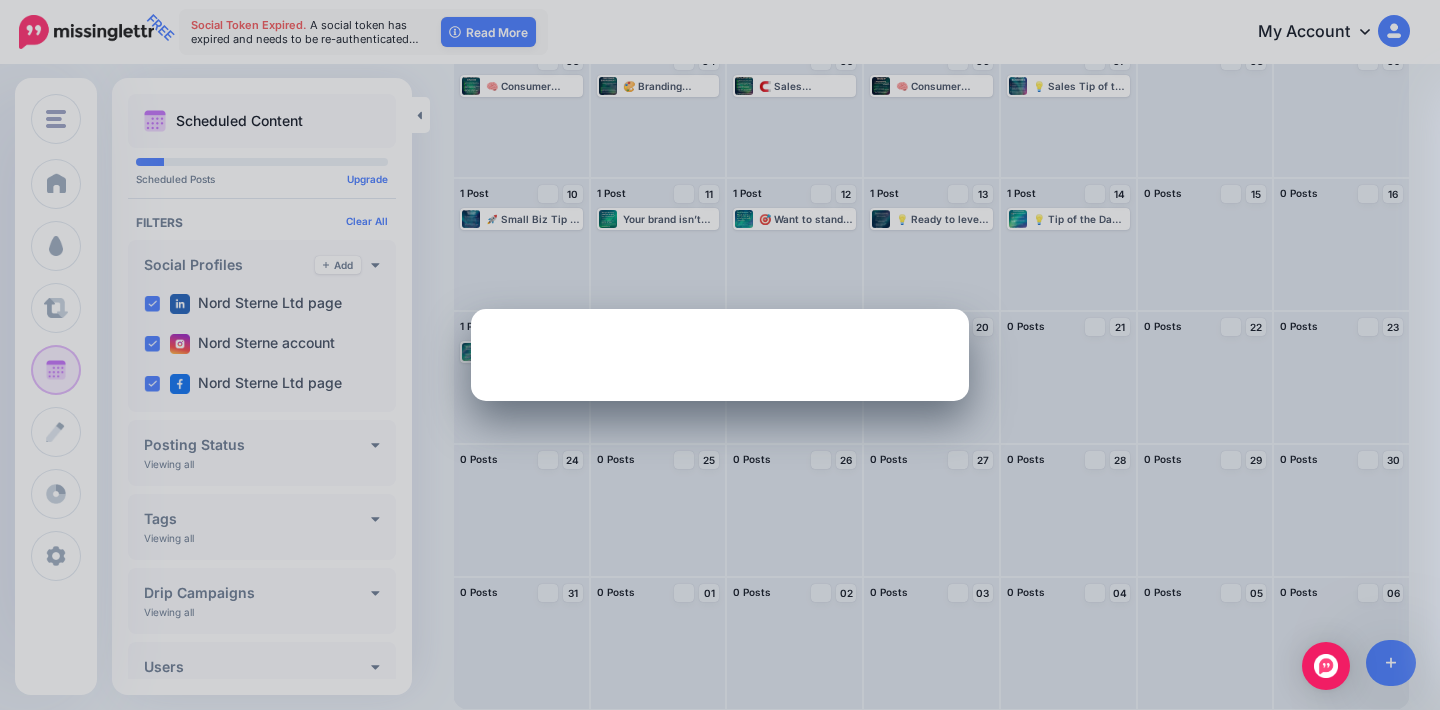 scroll, scrollTop: 0, scrollLeft: 0, axis: both 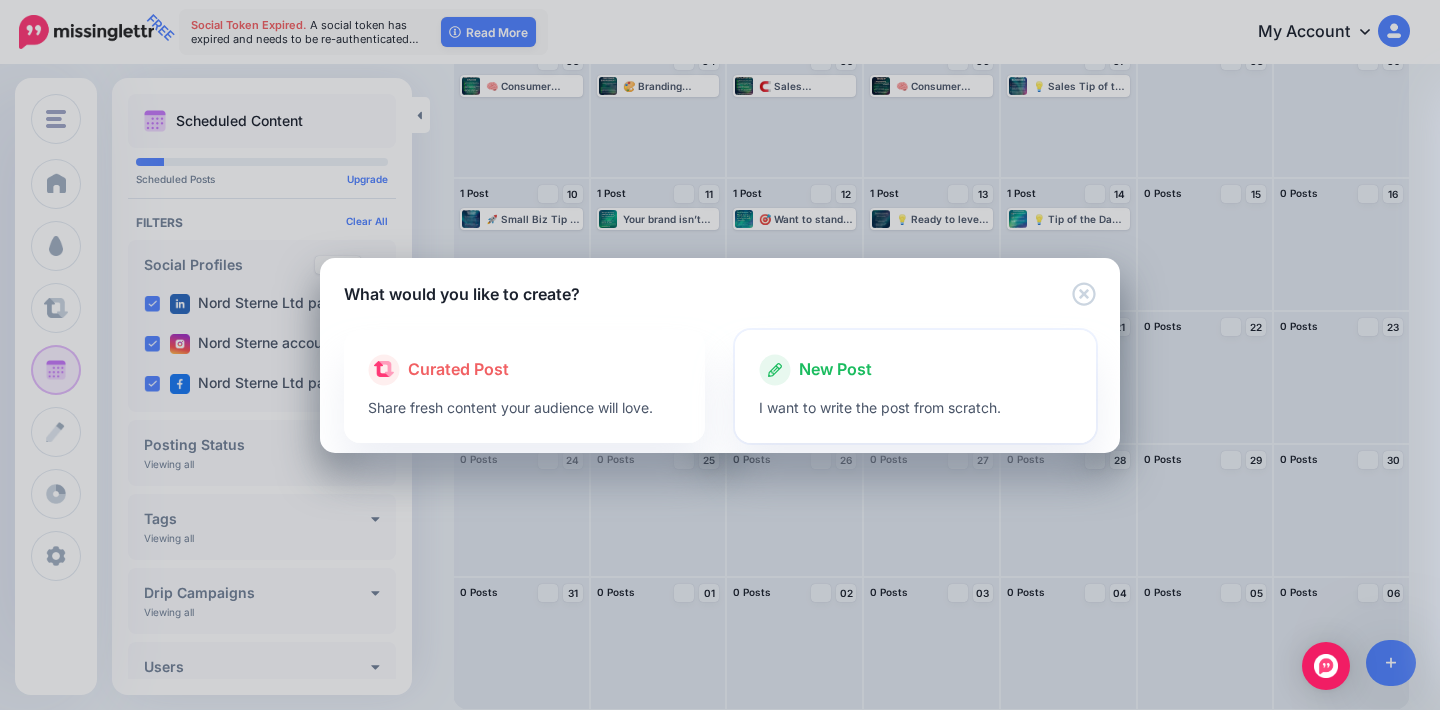 click on "New Post" at bounding box center (835, 370) 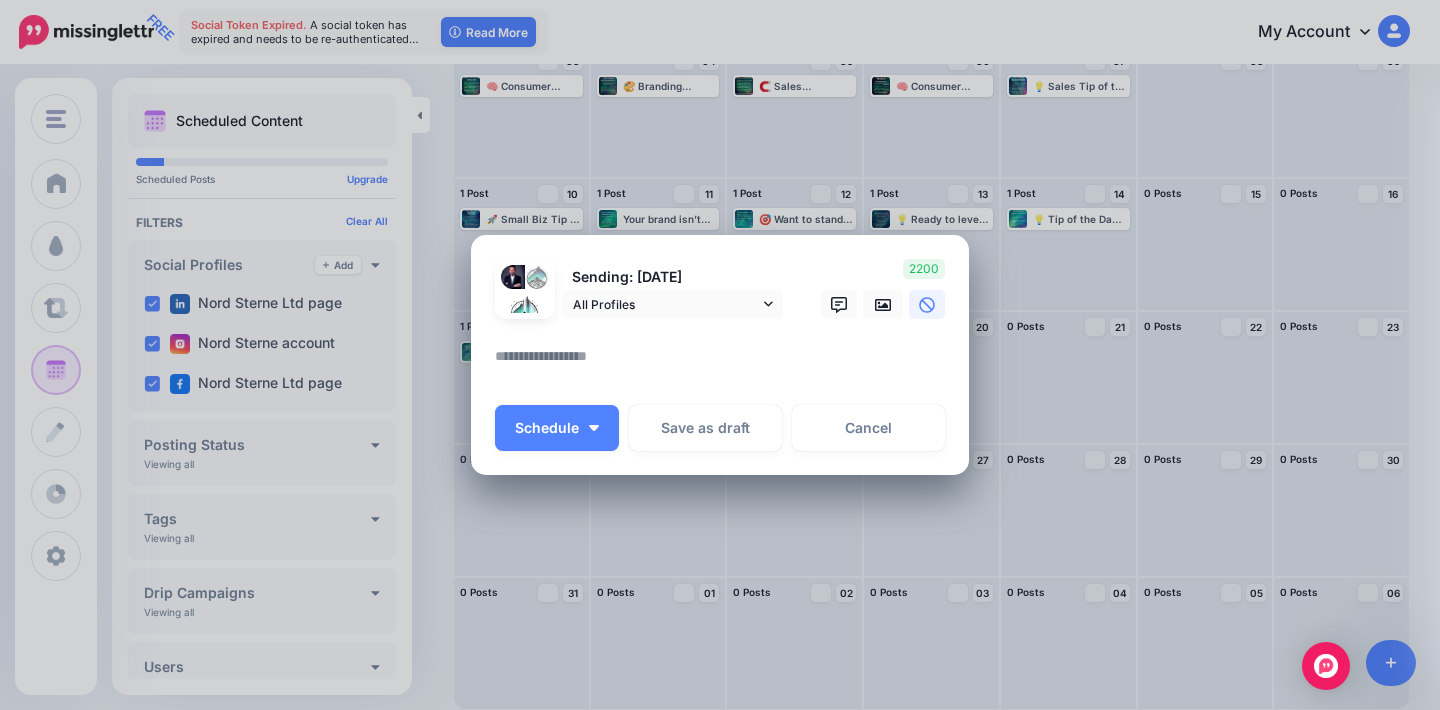 click 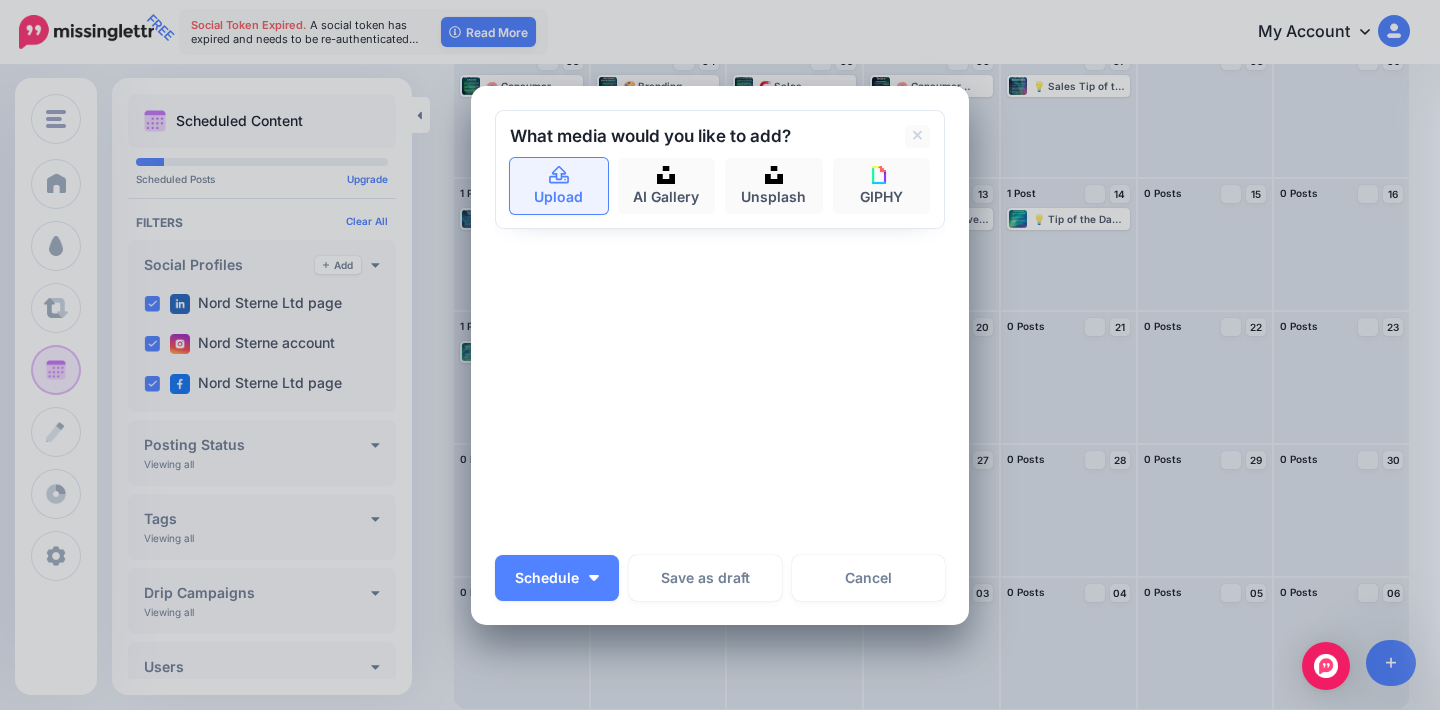 click 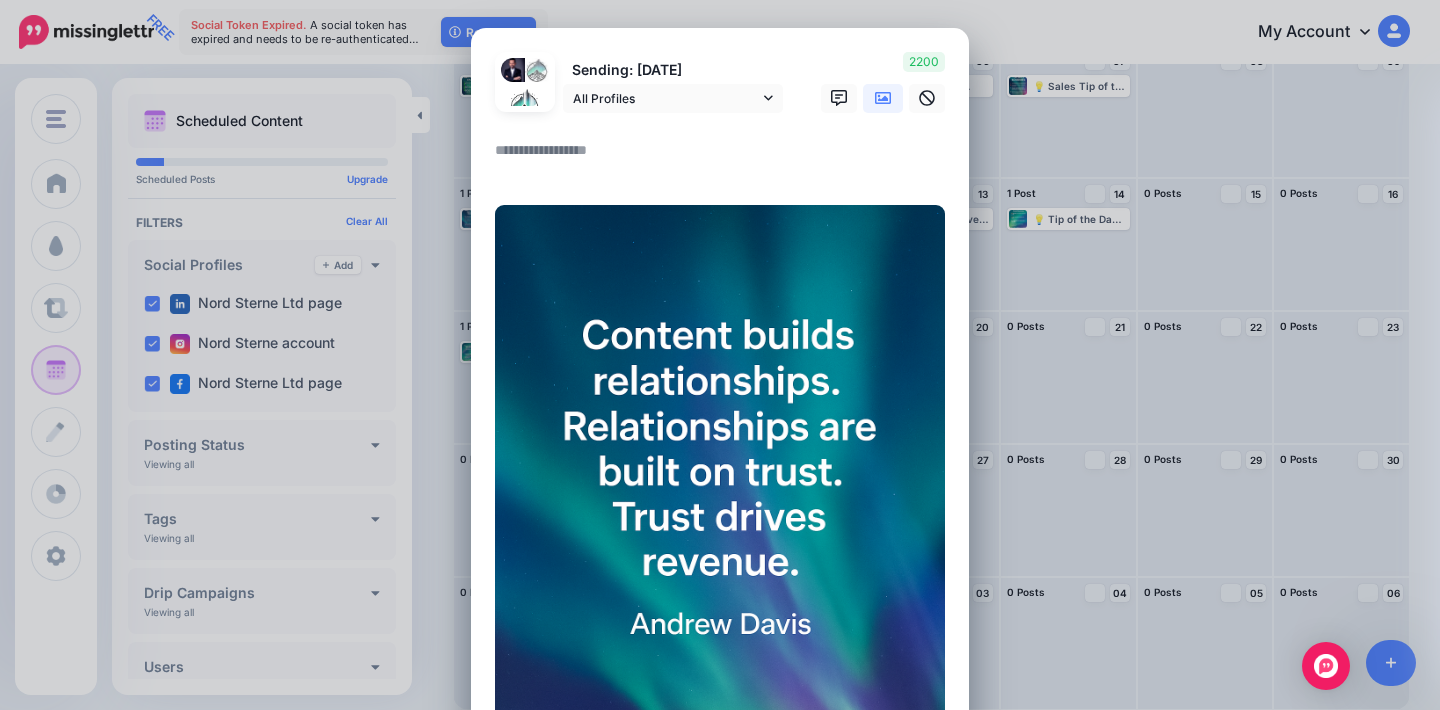 click at bounding box center [725, 157] 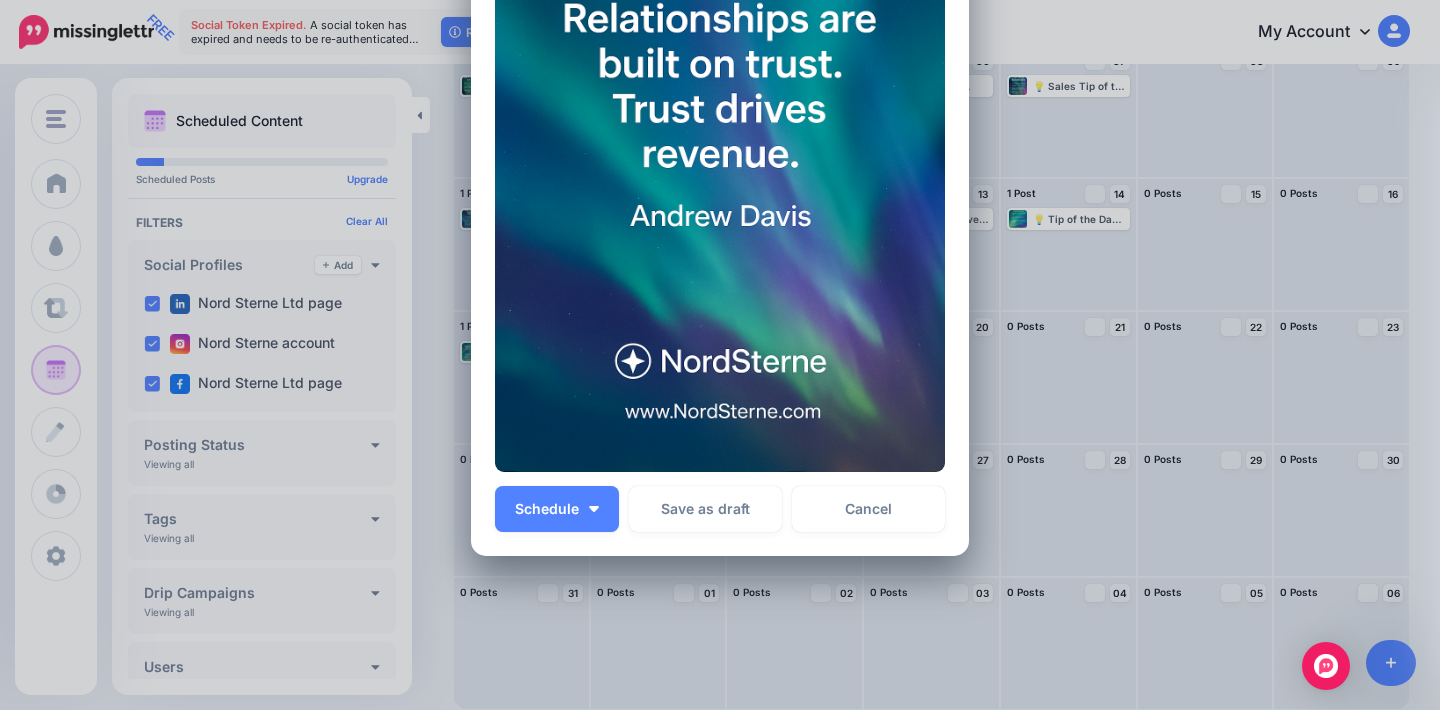 scroll, scrollTop: 633, scrollLeft: 0, axis: vertical 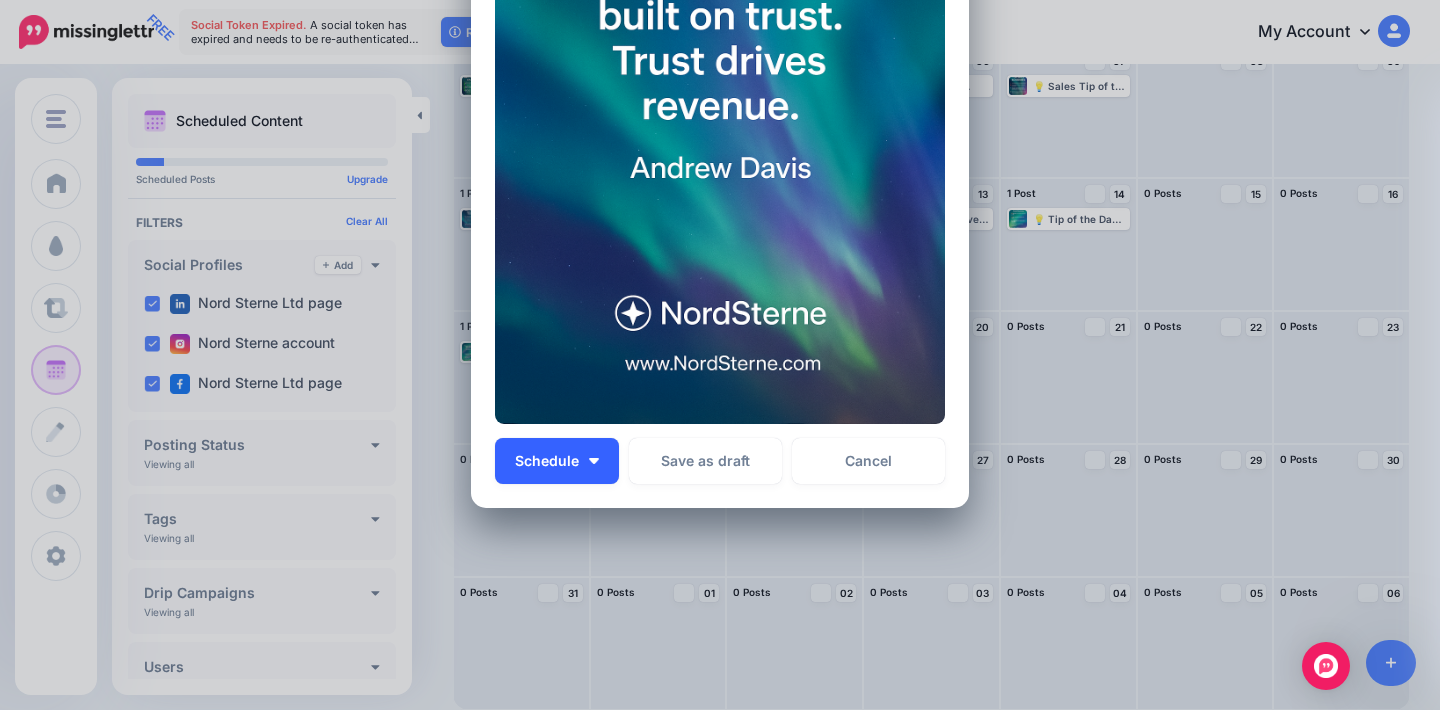 type on "**********" 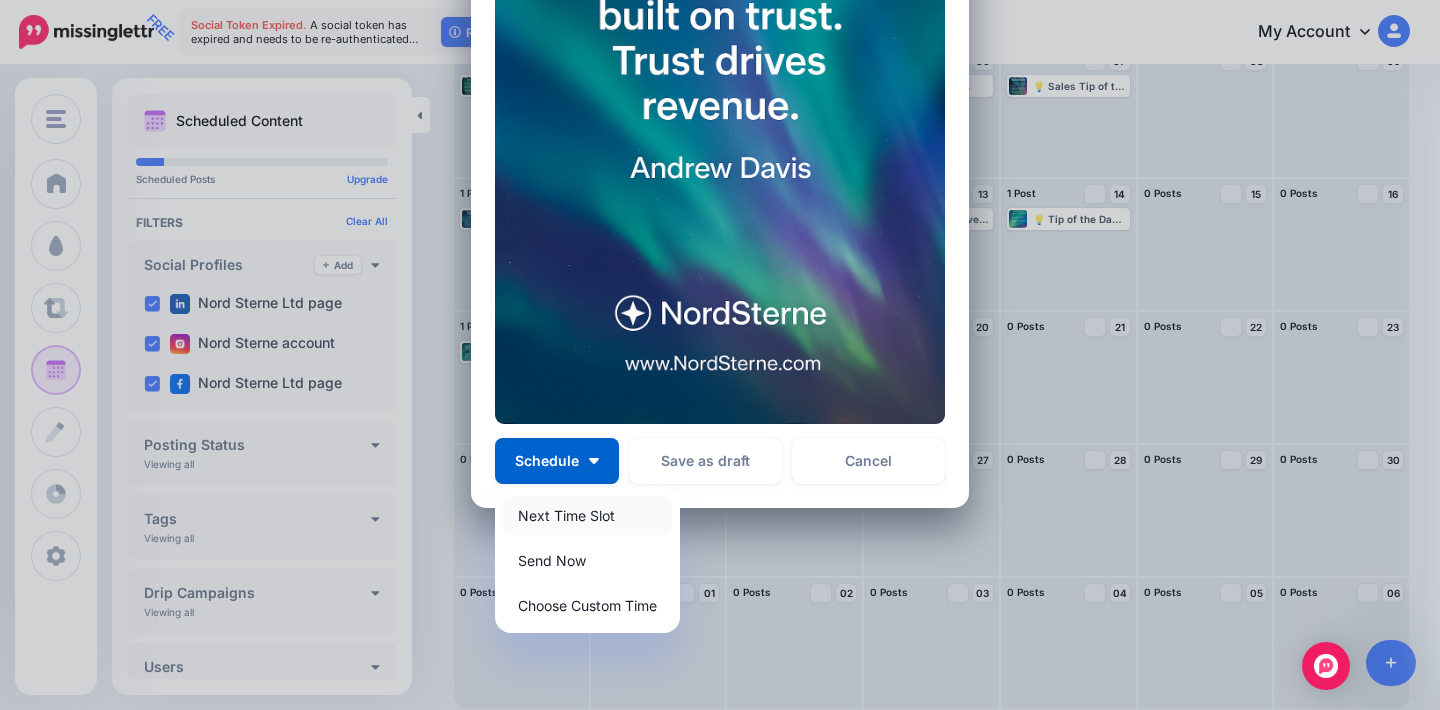 click on "Next Time Slot" at bounding box center [587, 515] 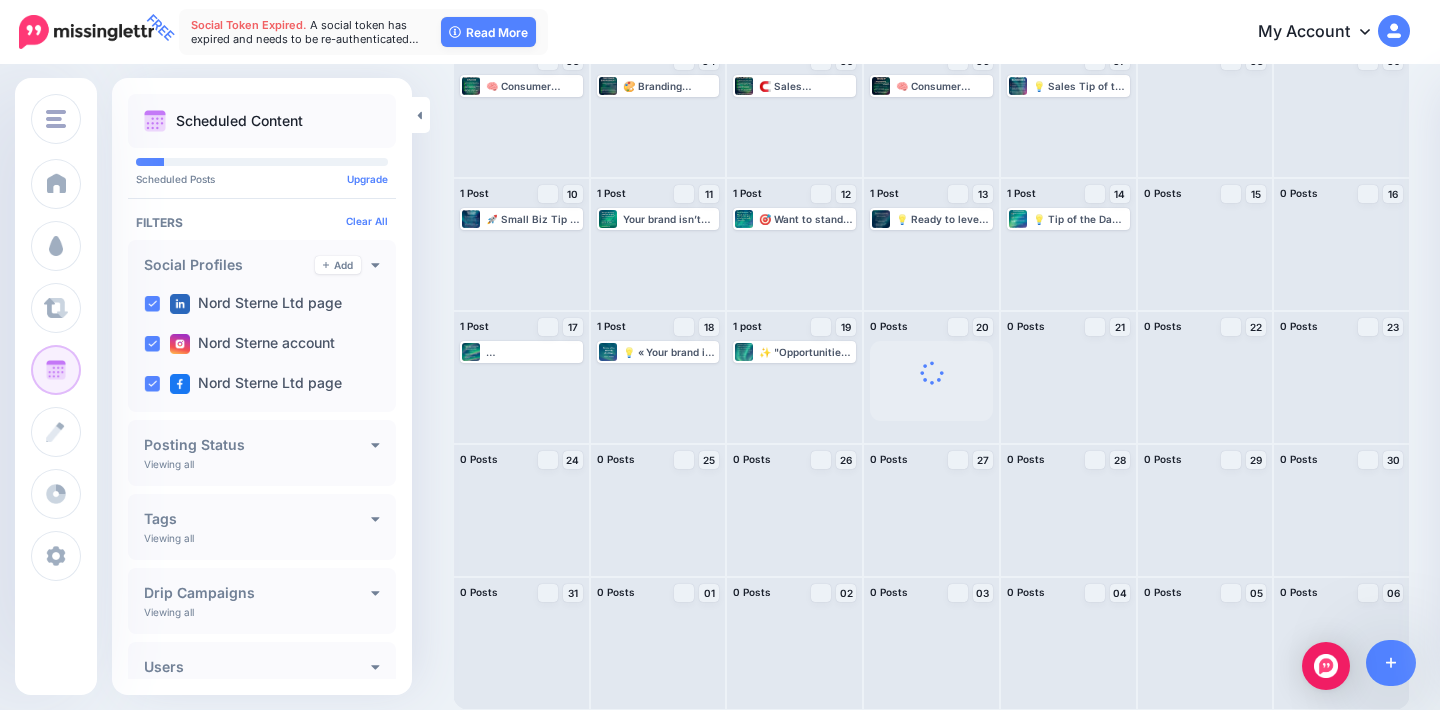 scroll, scrollTop: 0, scrollLeft: 0, axis: both 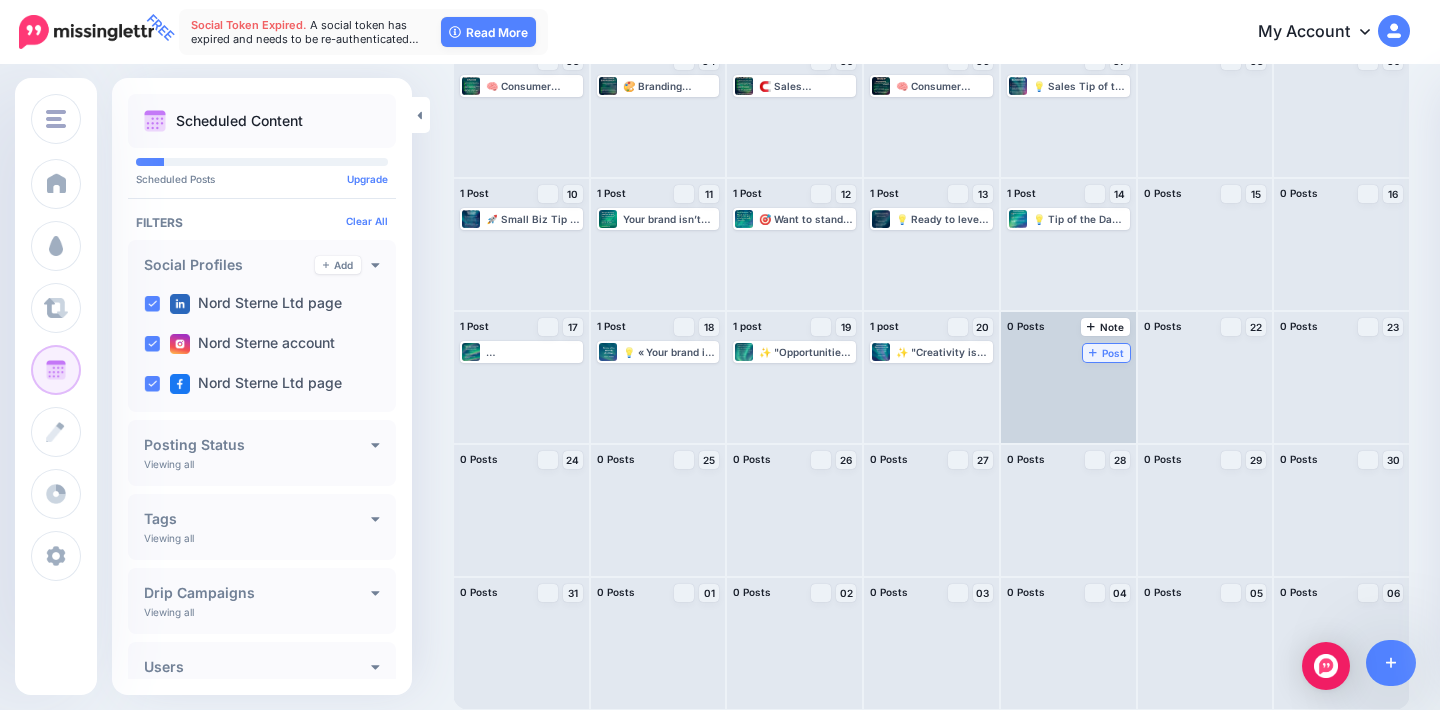 click on "Post" at bounding box center [1106, 353] 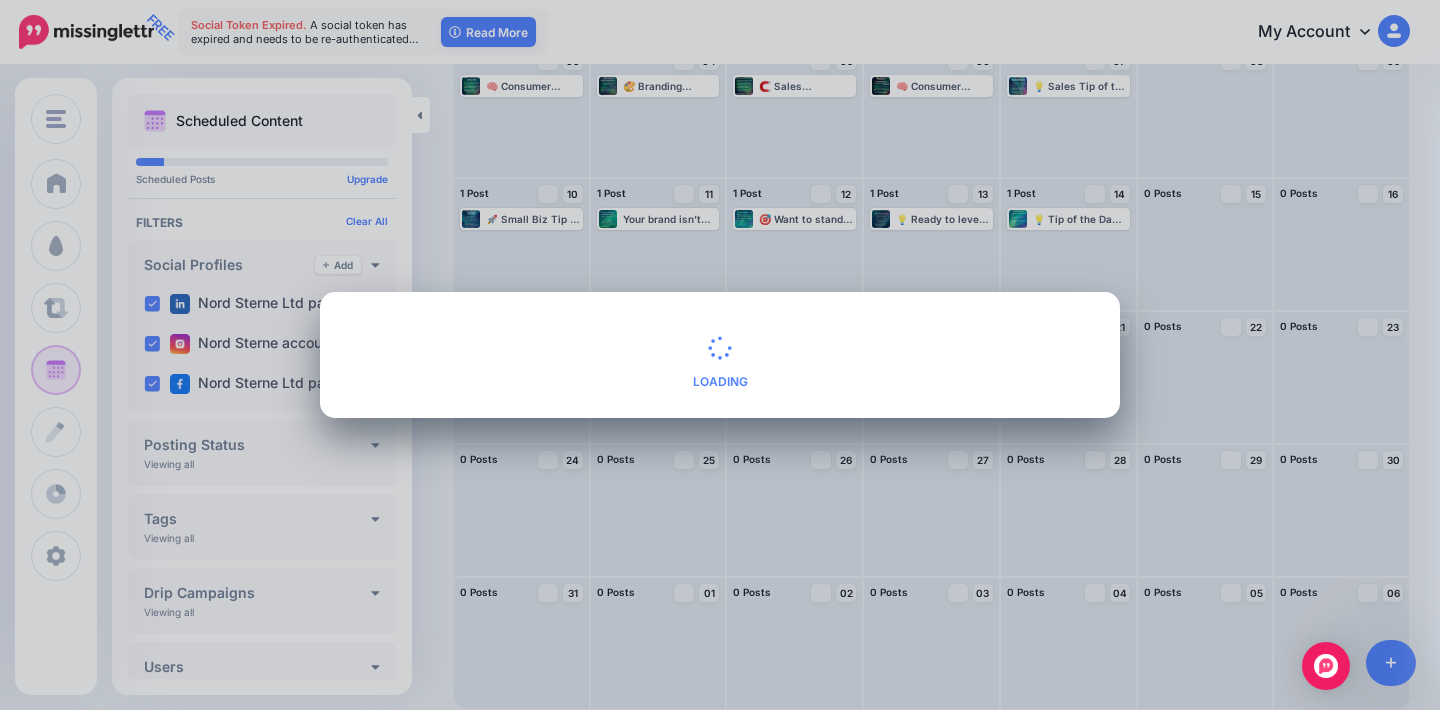scroll, scrollTop: 0, scrollLeft: 0, axis: both 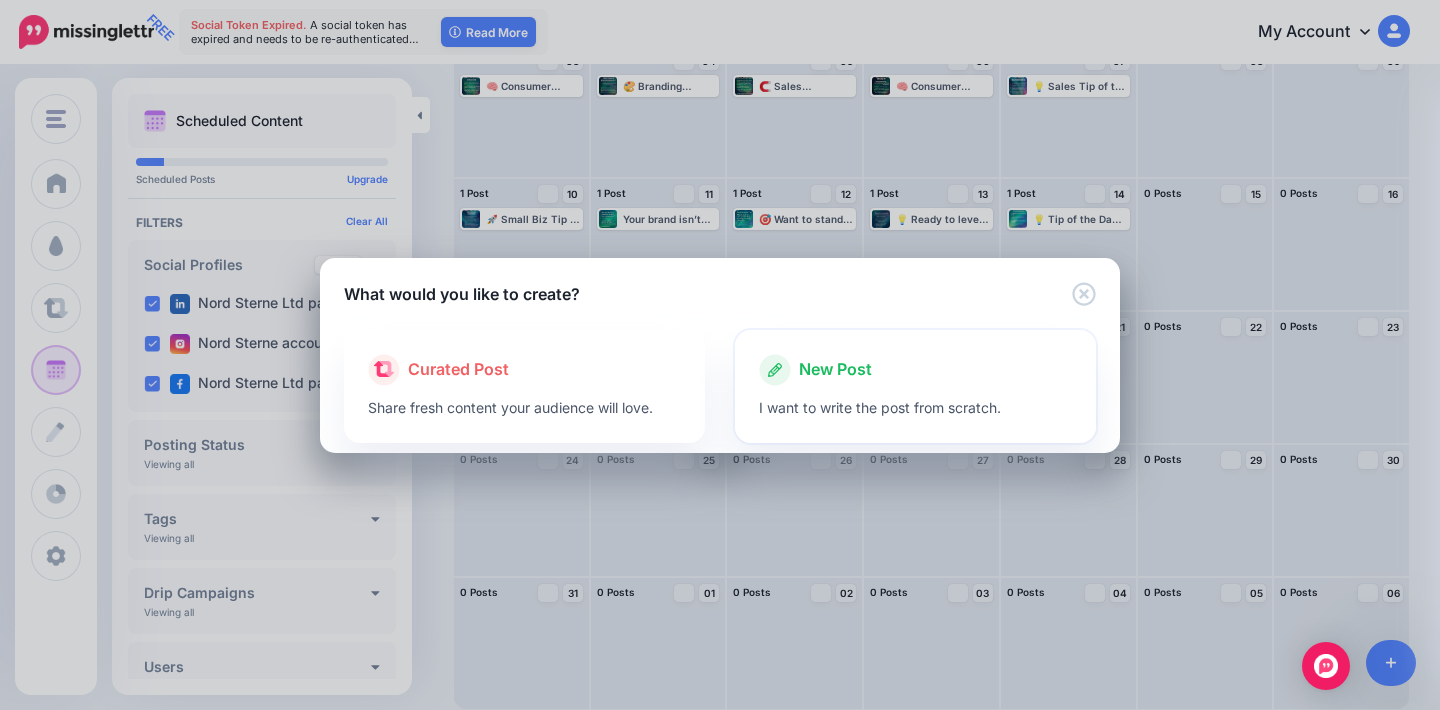 click on "I want to write the post from scratch." at bounding box center [915, 407] 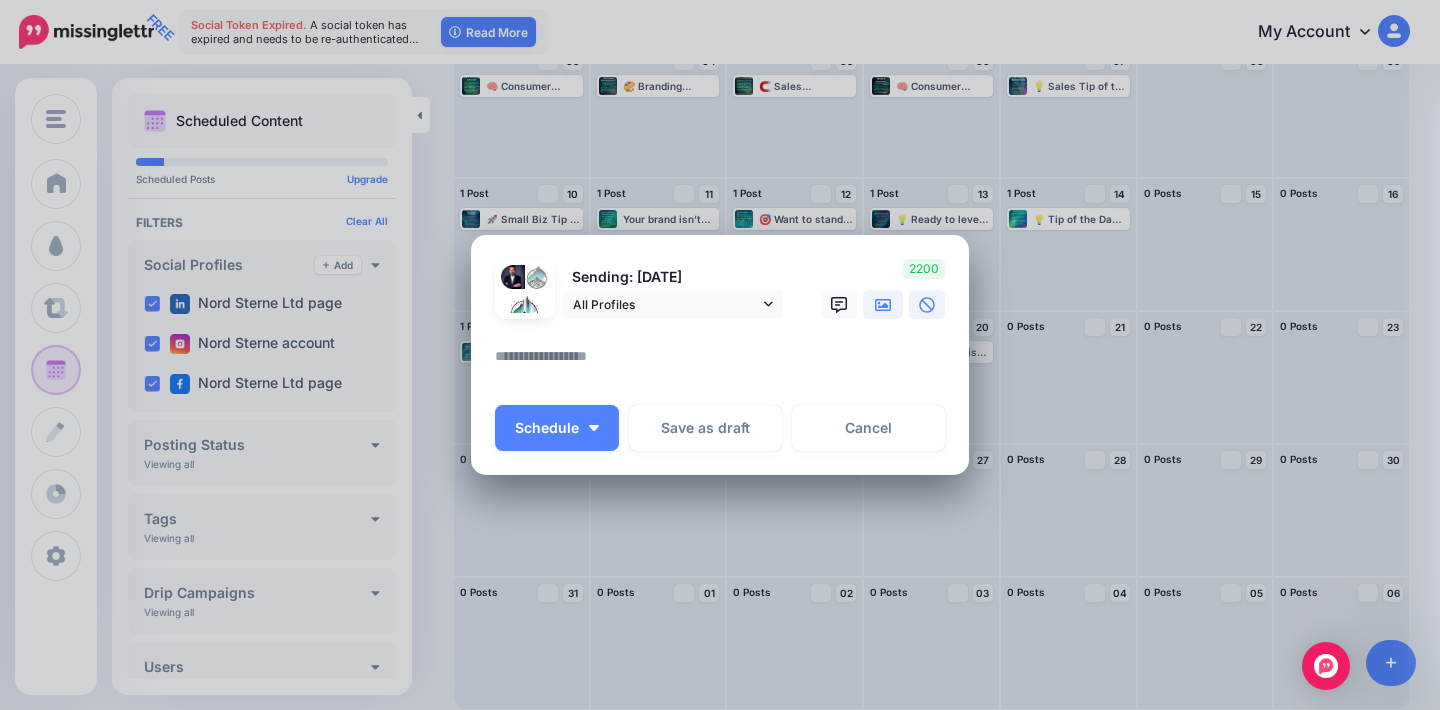 click 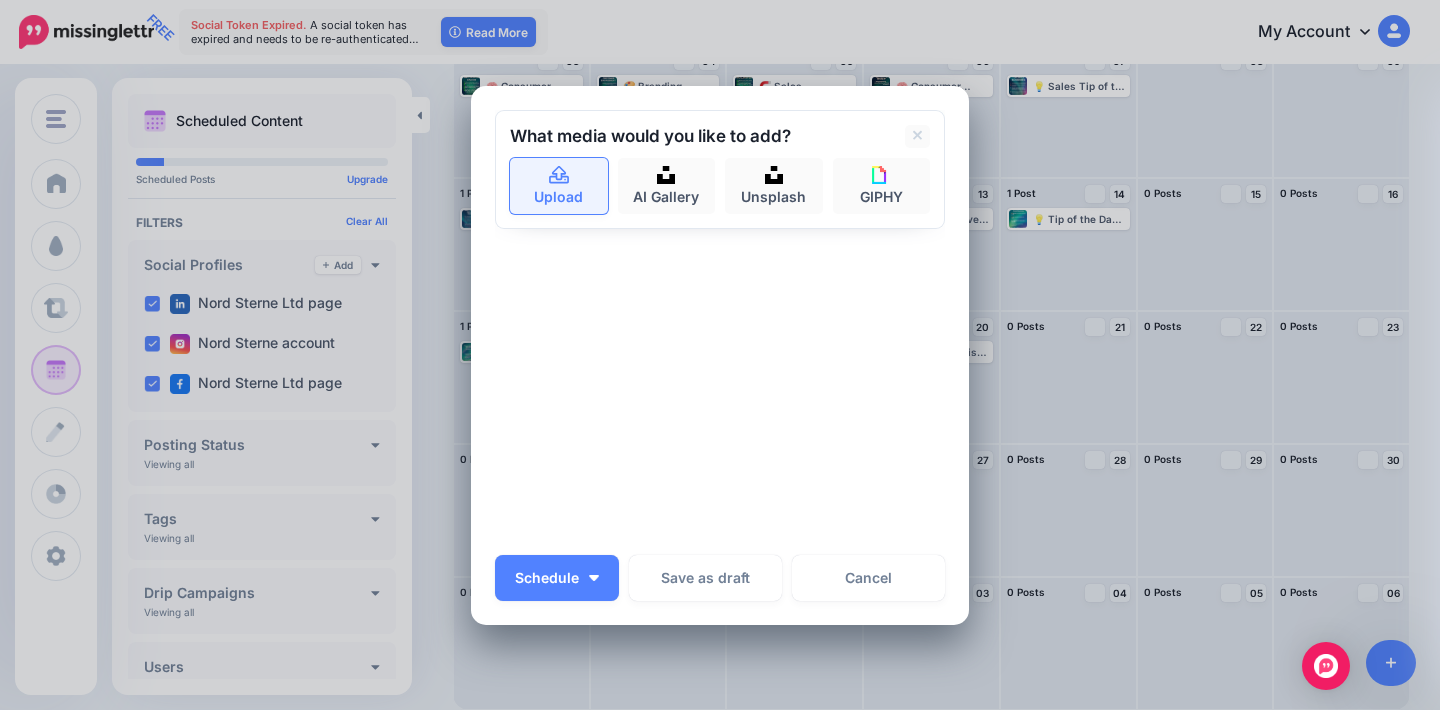 click on "Upload" at bounding box center (559, 186) 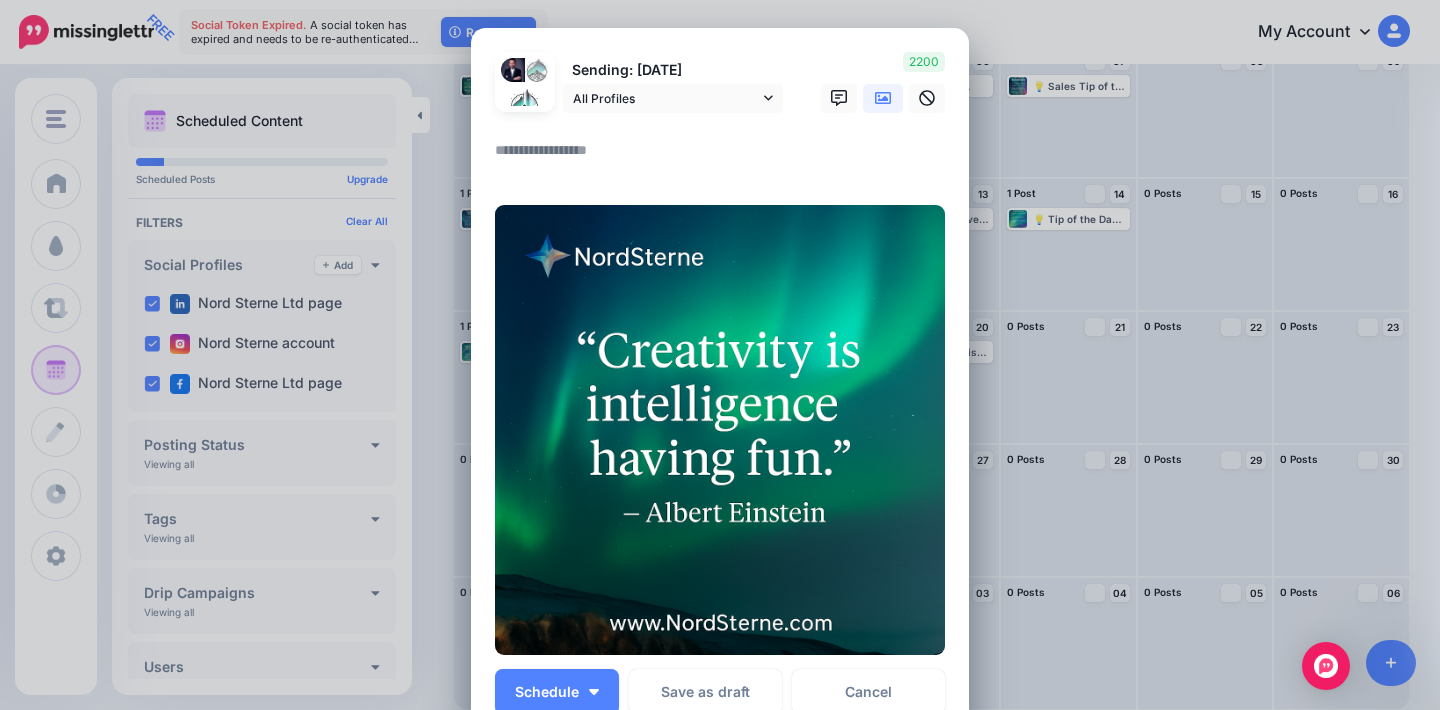 click at bounding box center (725, 157) 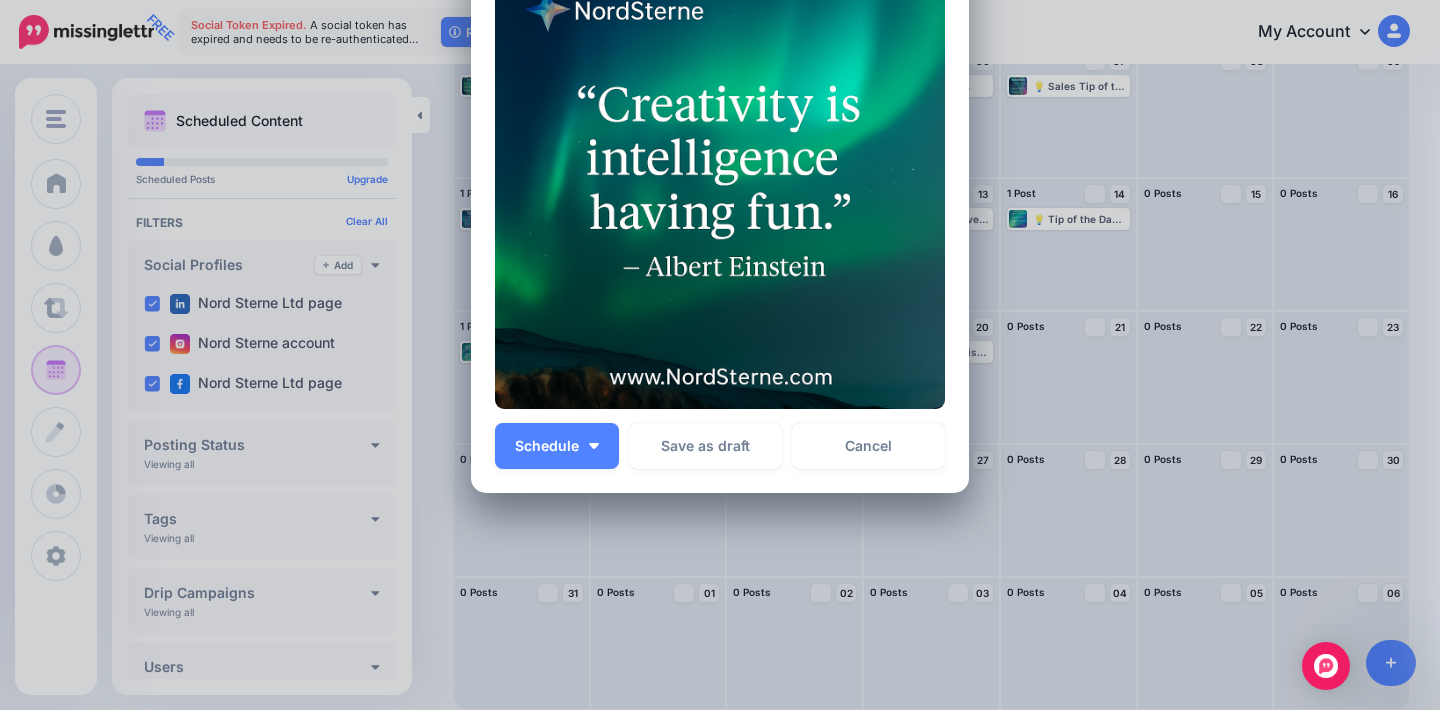 scroll, scrollTop: 325, scrollLeft: 0, axis: vertical 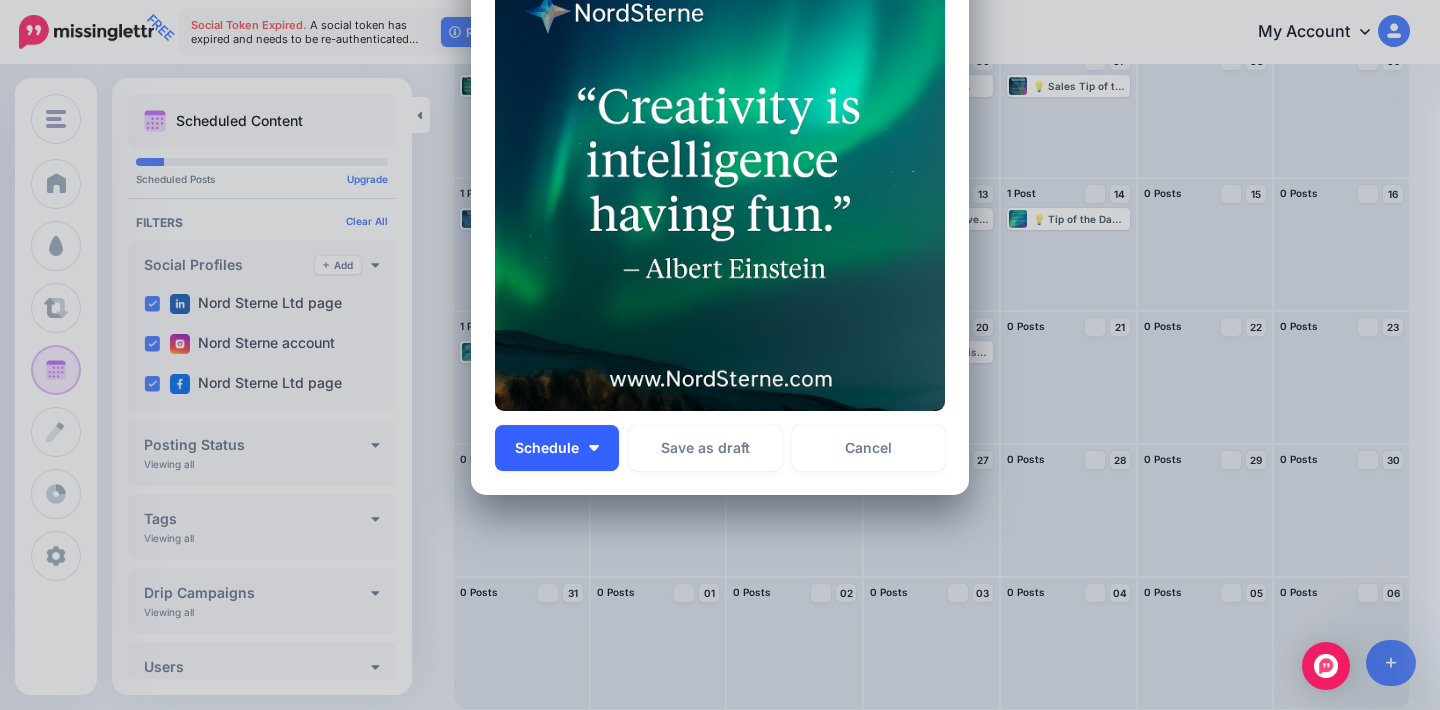 type on "**********" 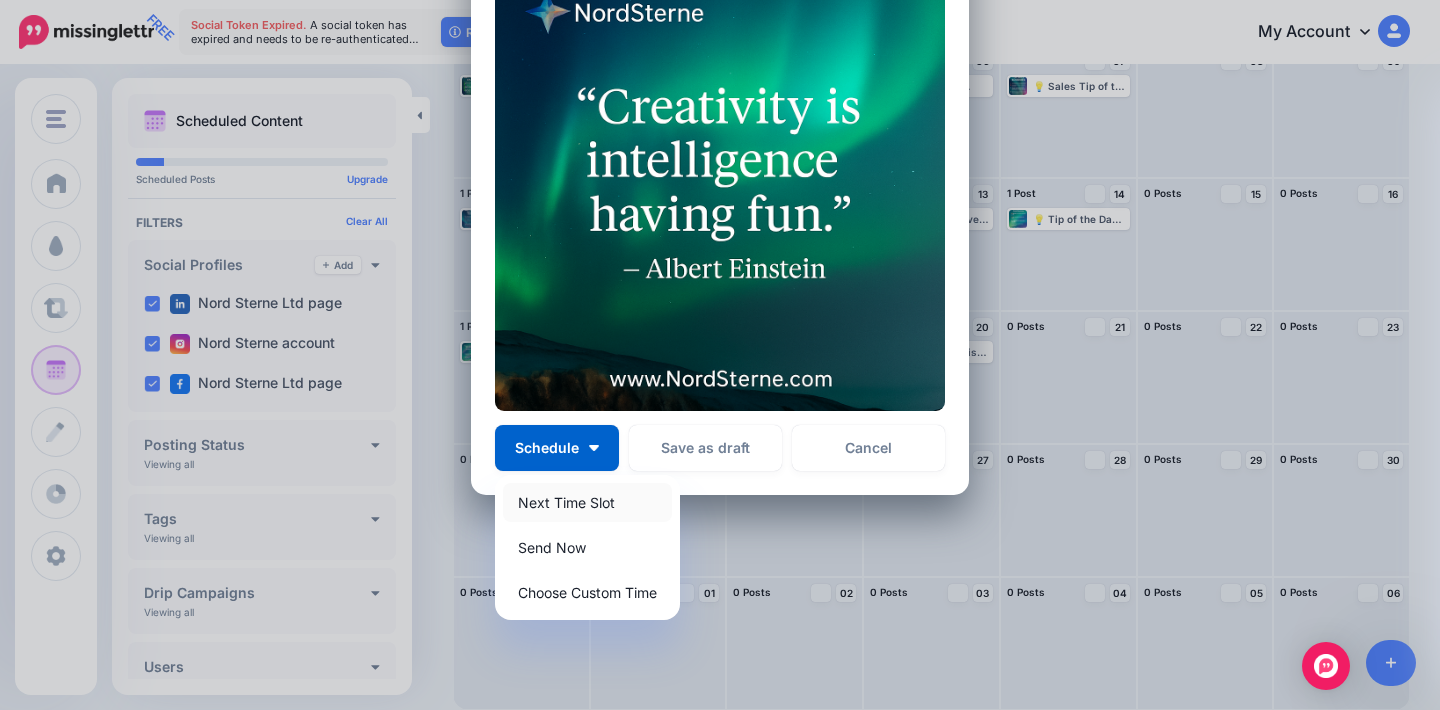 click on "Next Time Slot" at bounding box center (587, 502) 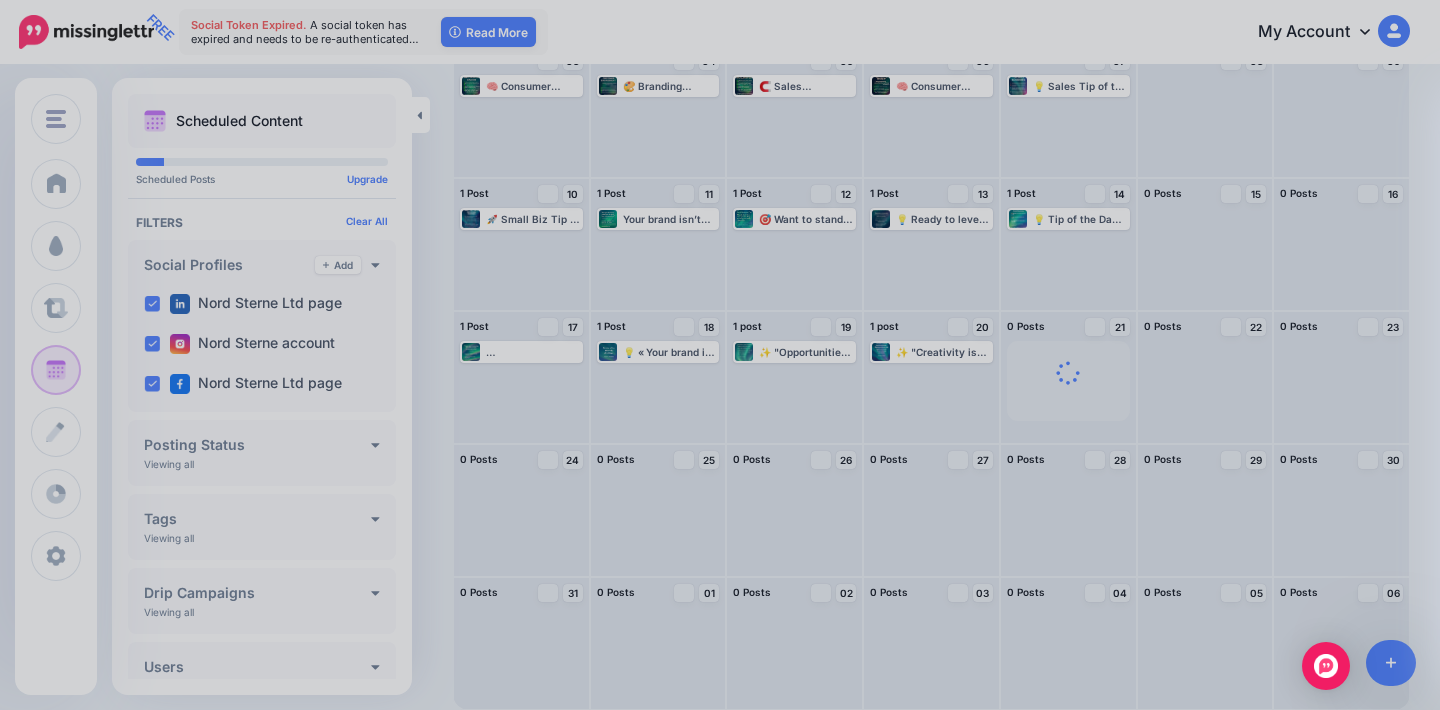 scroll, scrollTop: 0, scrollLeft: 0, axis: both 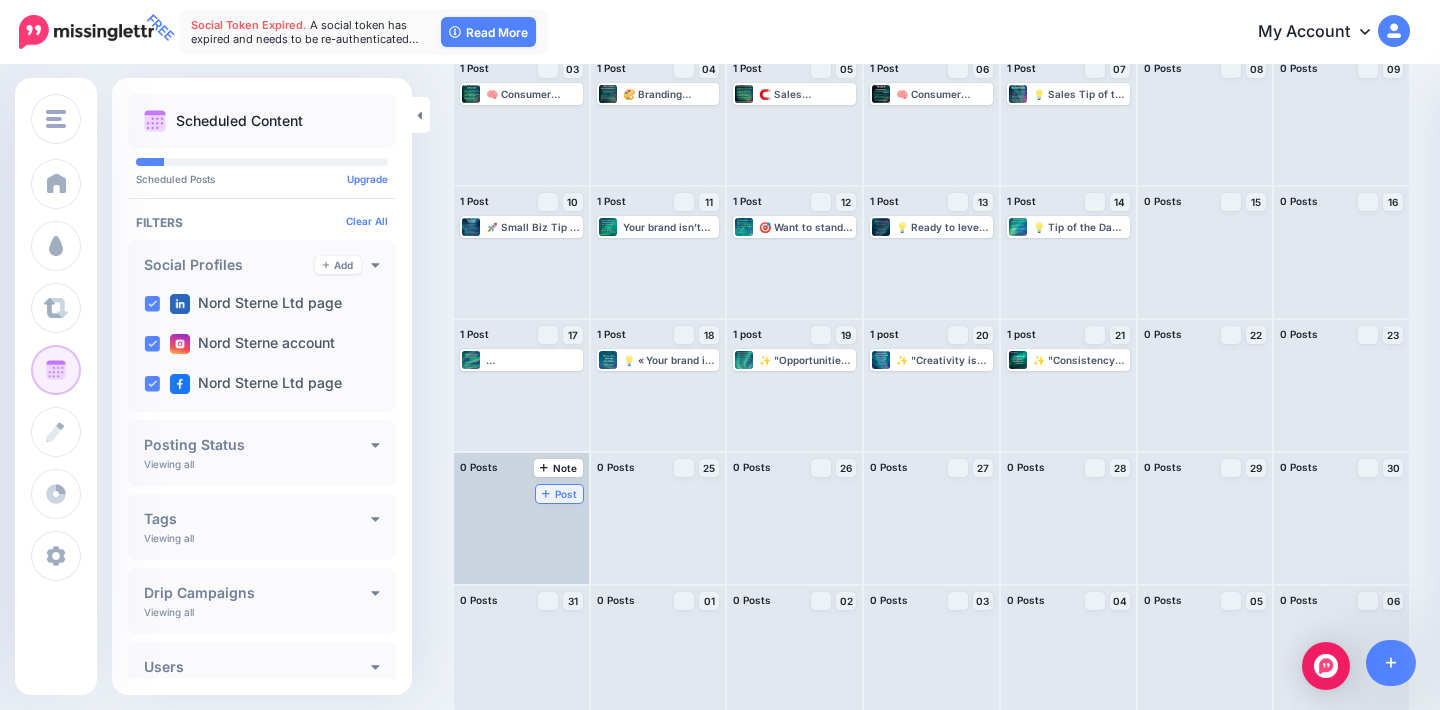 click on "Post" at bounding box center [559, 494] 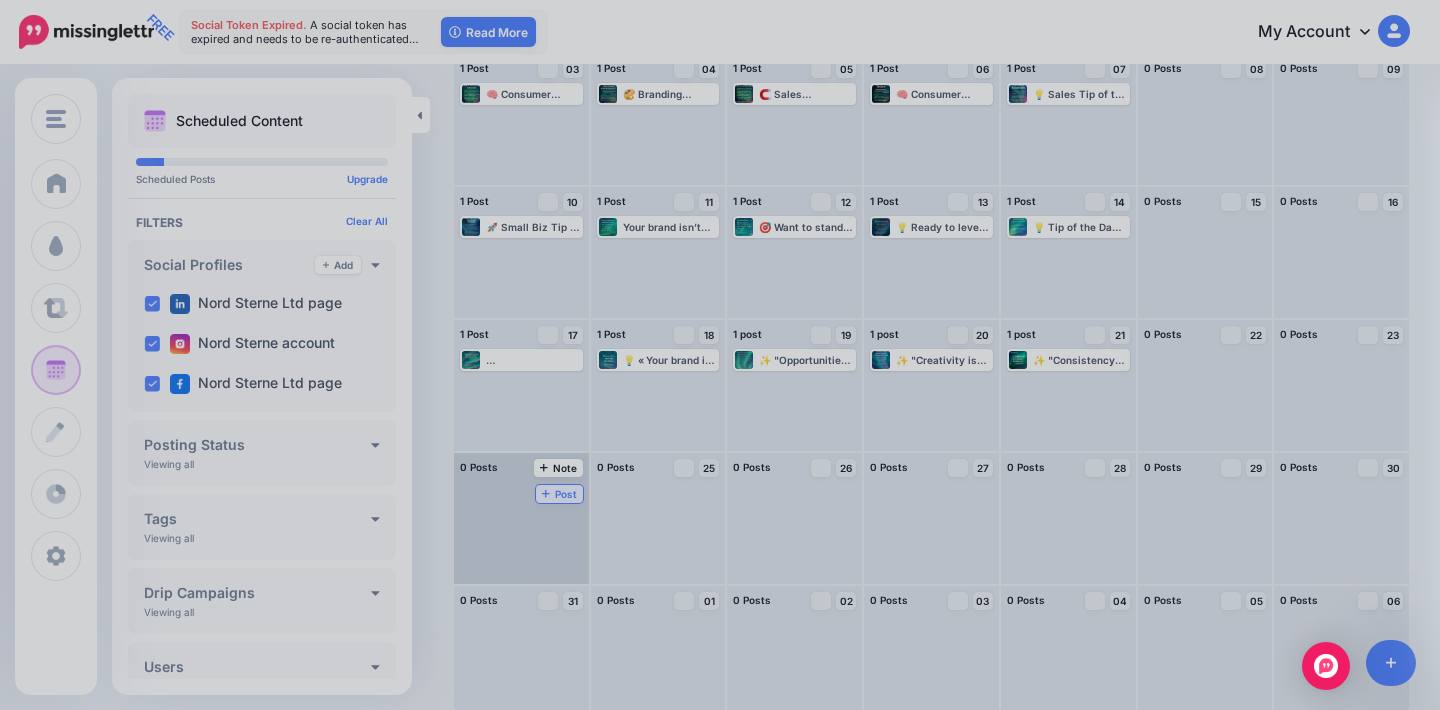 scroll, scrollTop: 0, scrollLeft: 0, axis: both 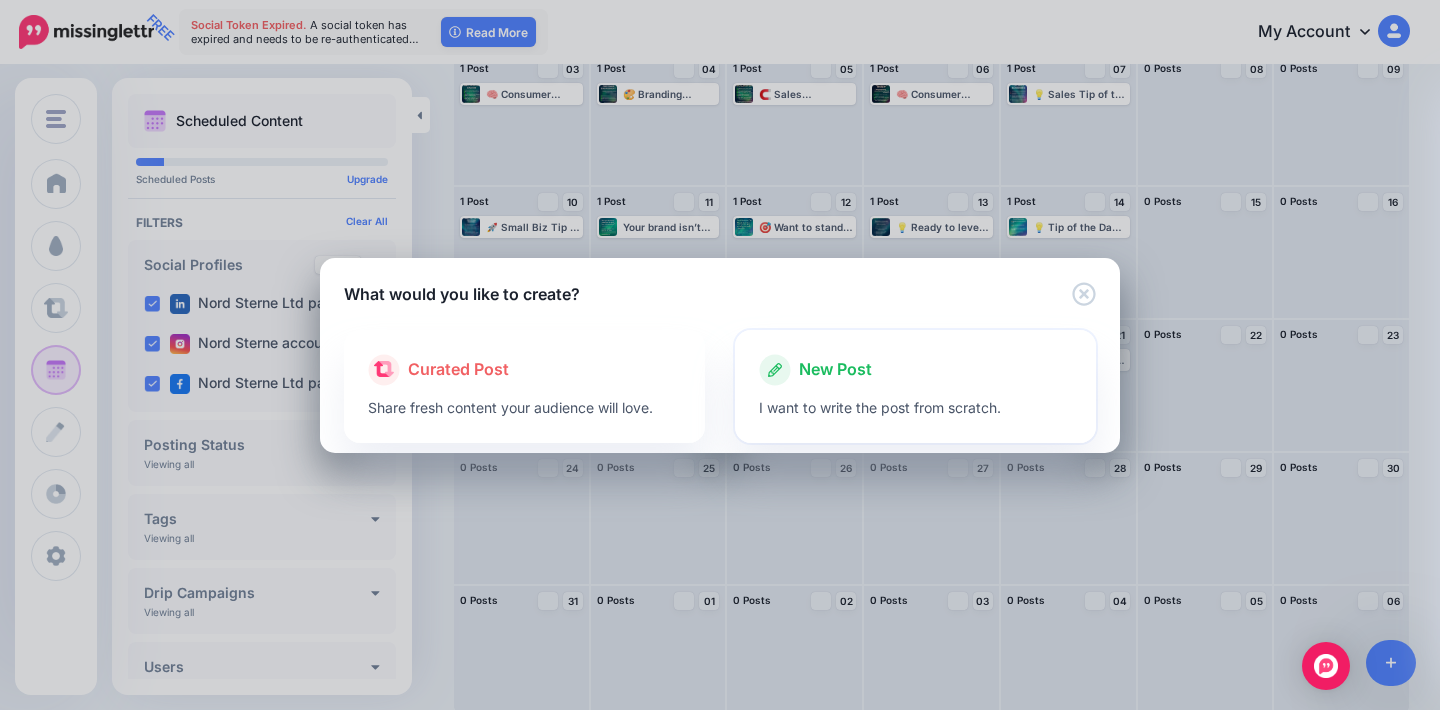 click on "New Post" at bounding box center [915, 370] 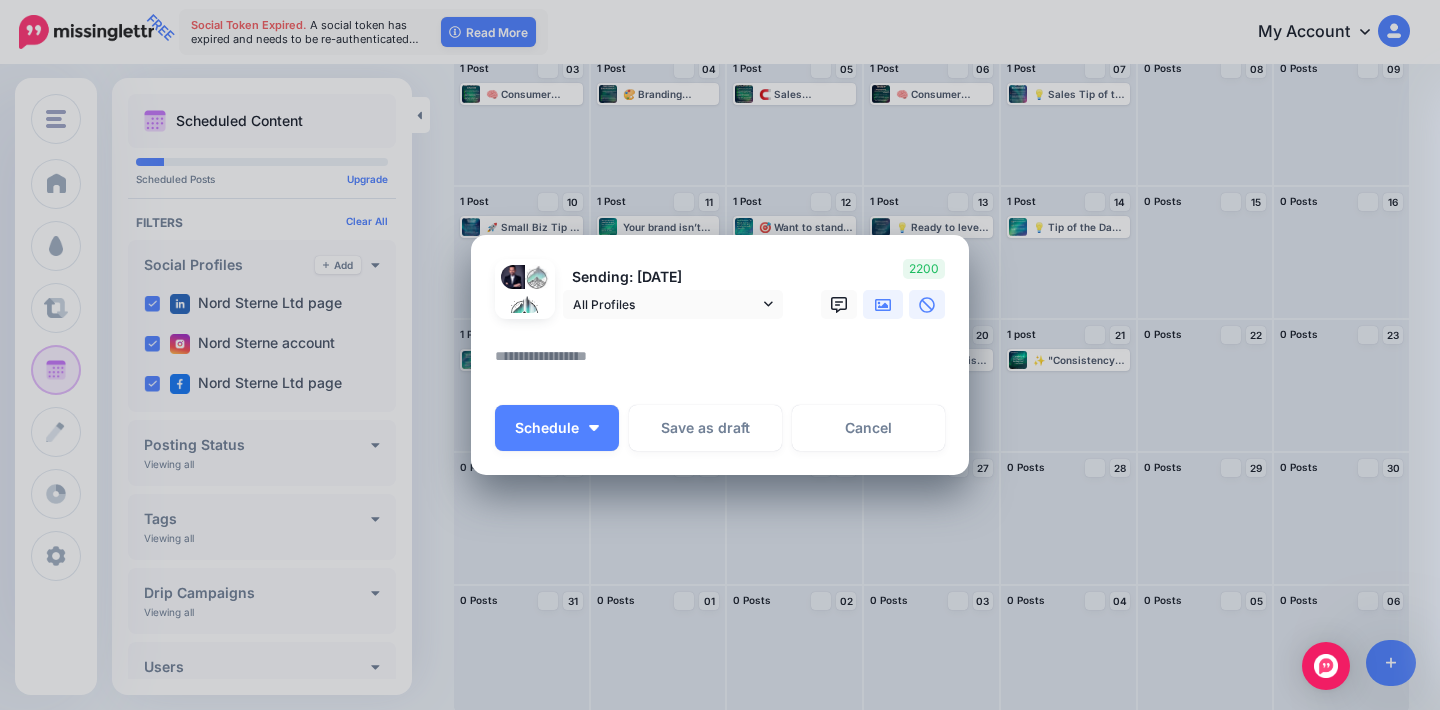 click 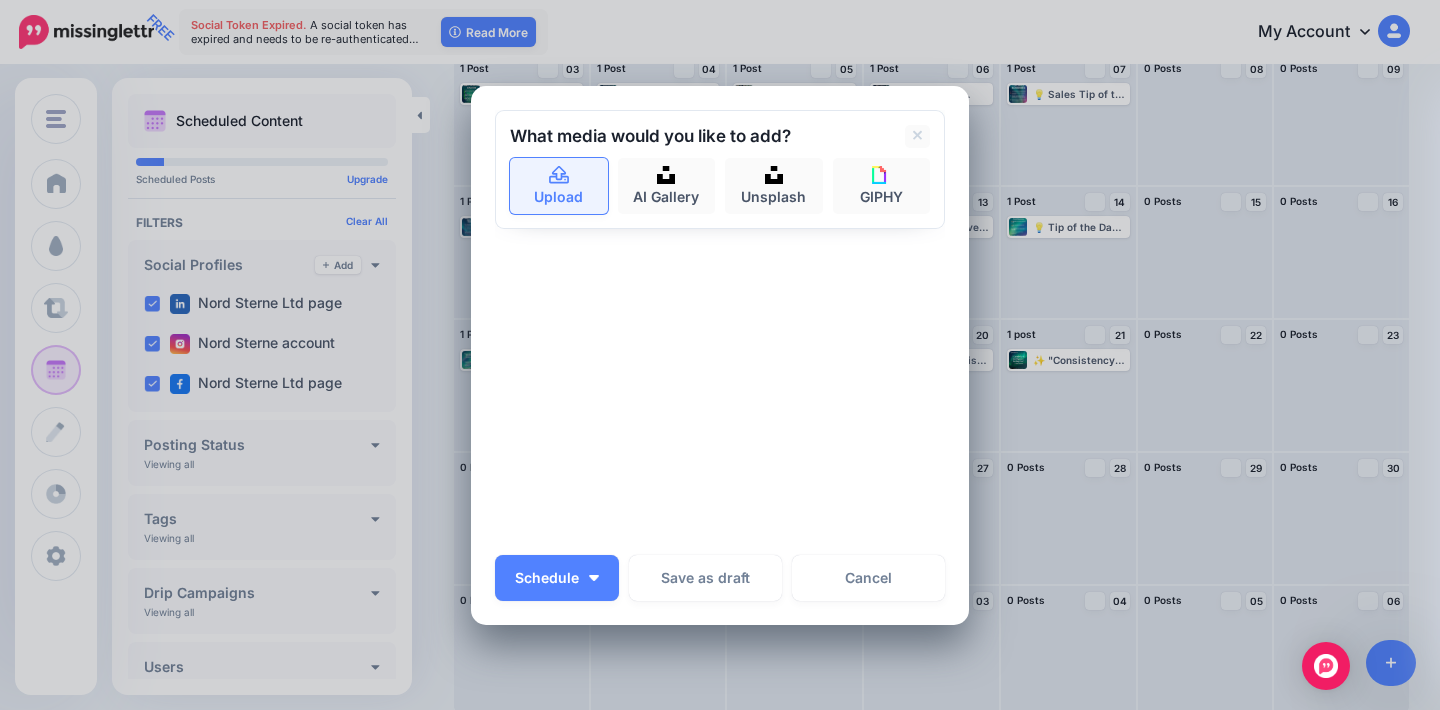 click on "Upload" at bounding box center [559, 186] 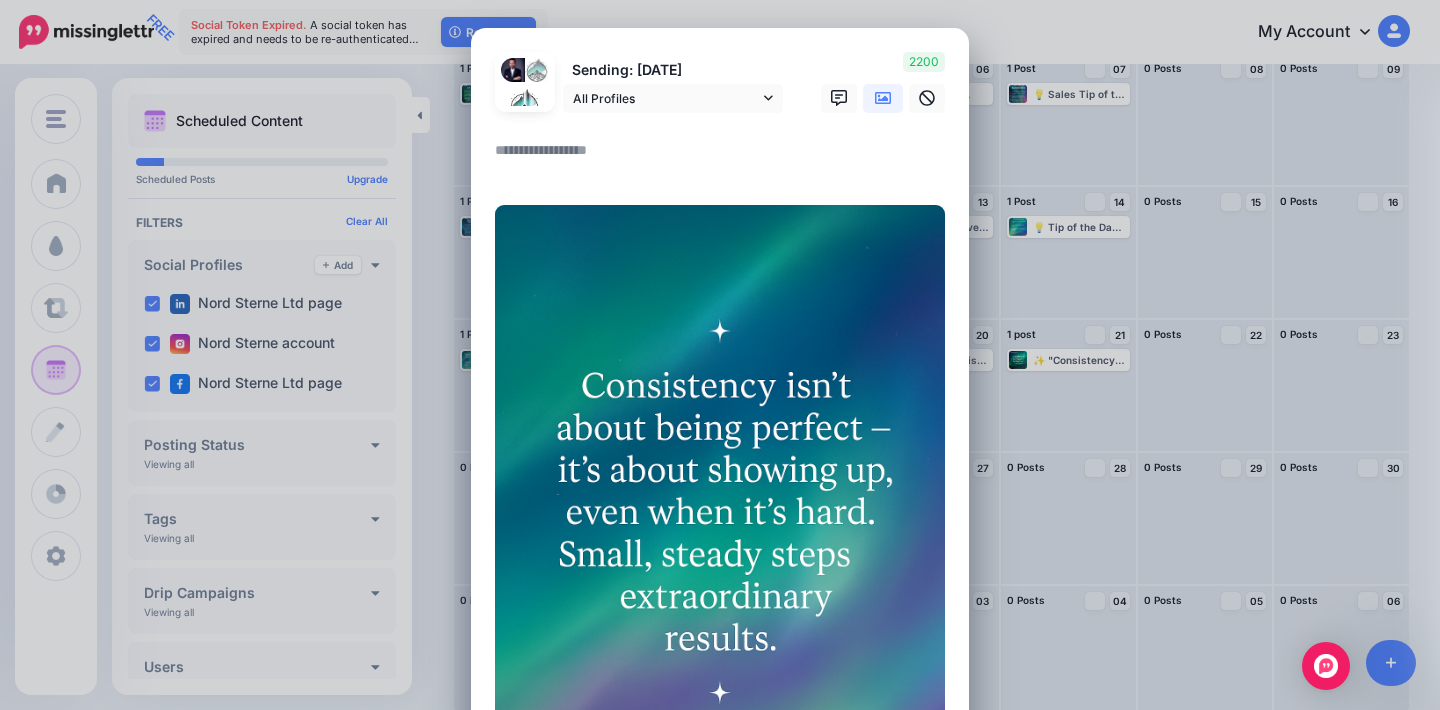 click at bounding box center (725, 157) 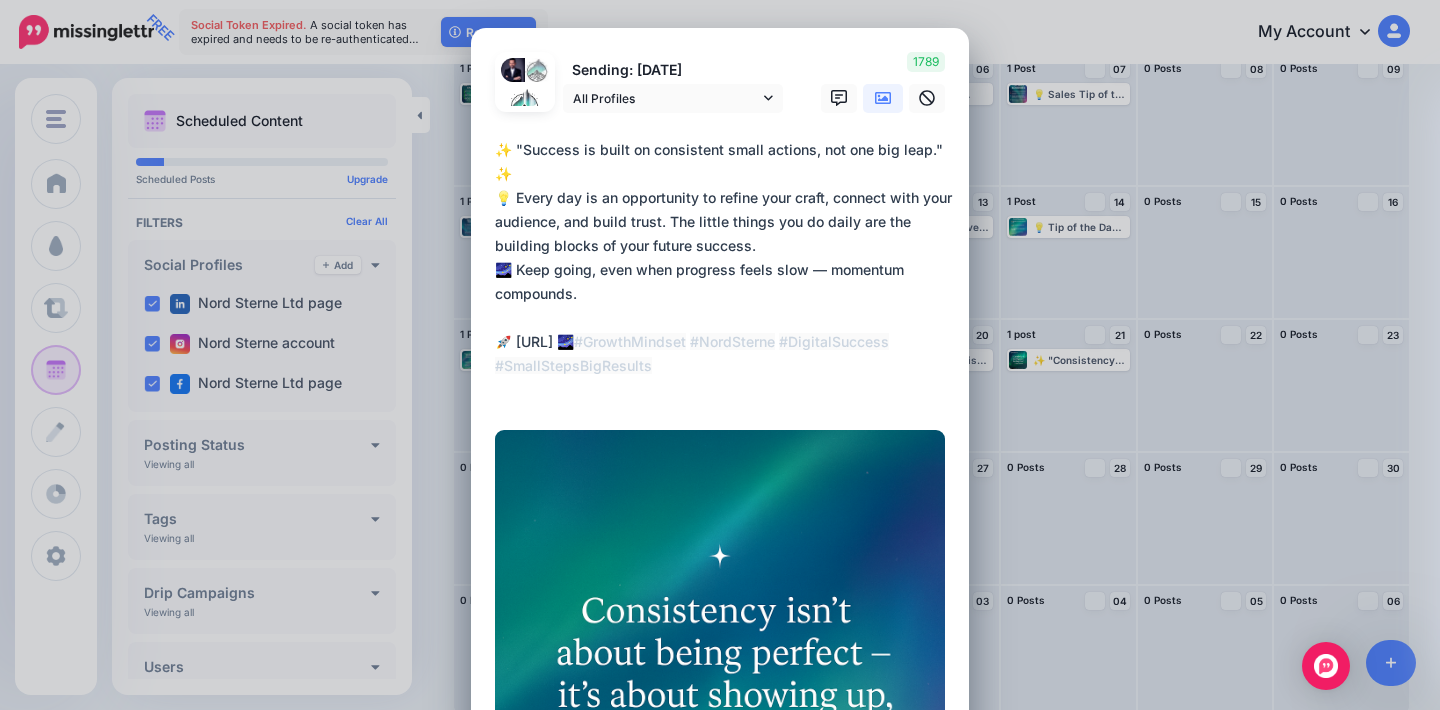 click on "**********" at bounding box center (725, 270) 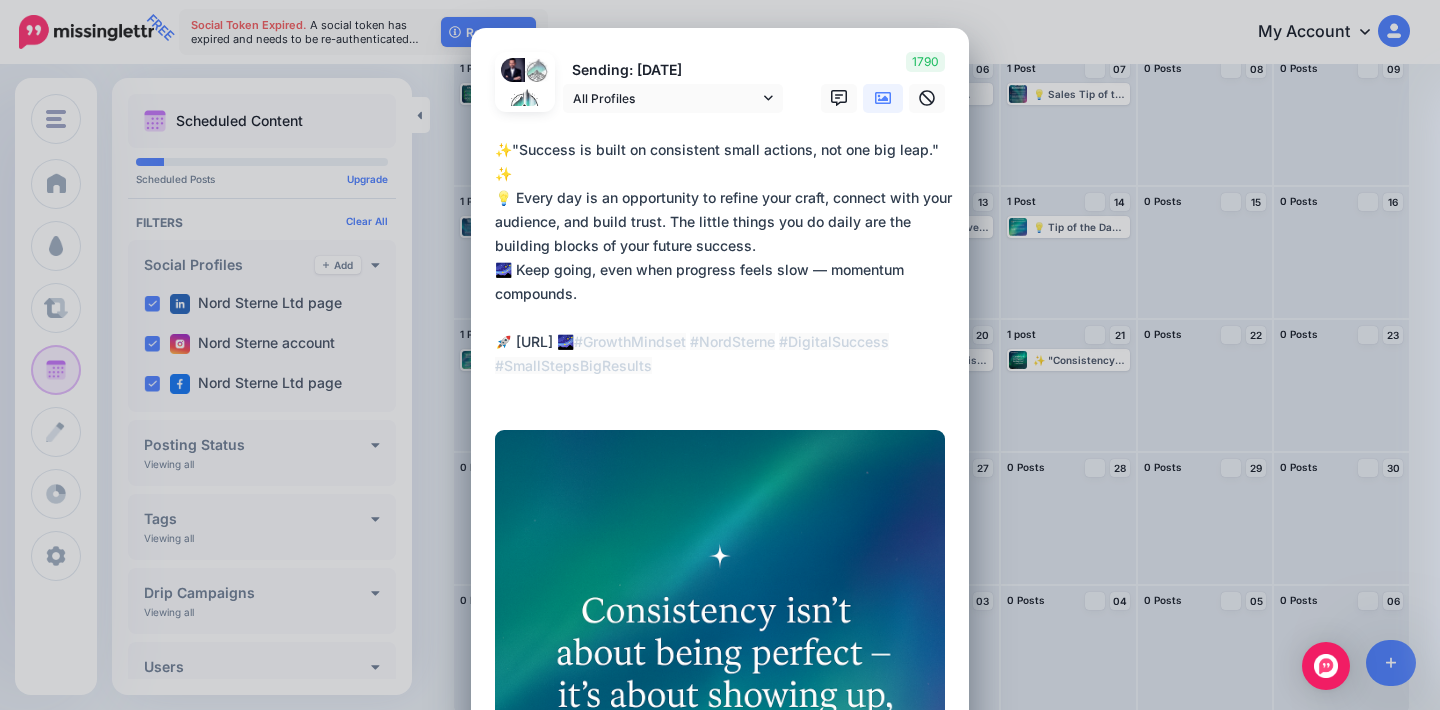 click on "**********" at bounding box center (725, 270) 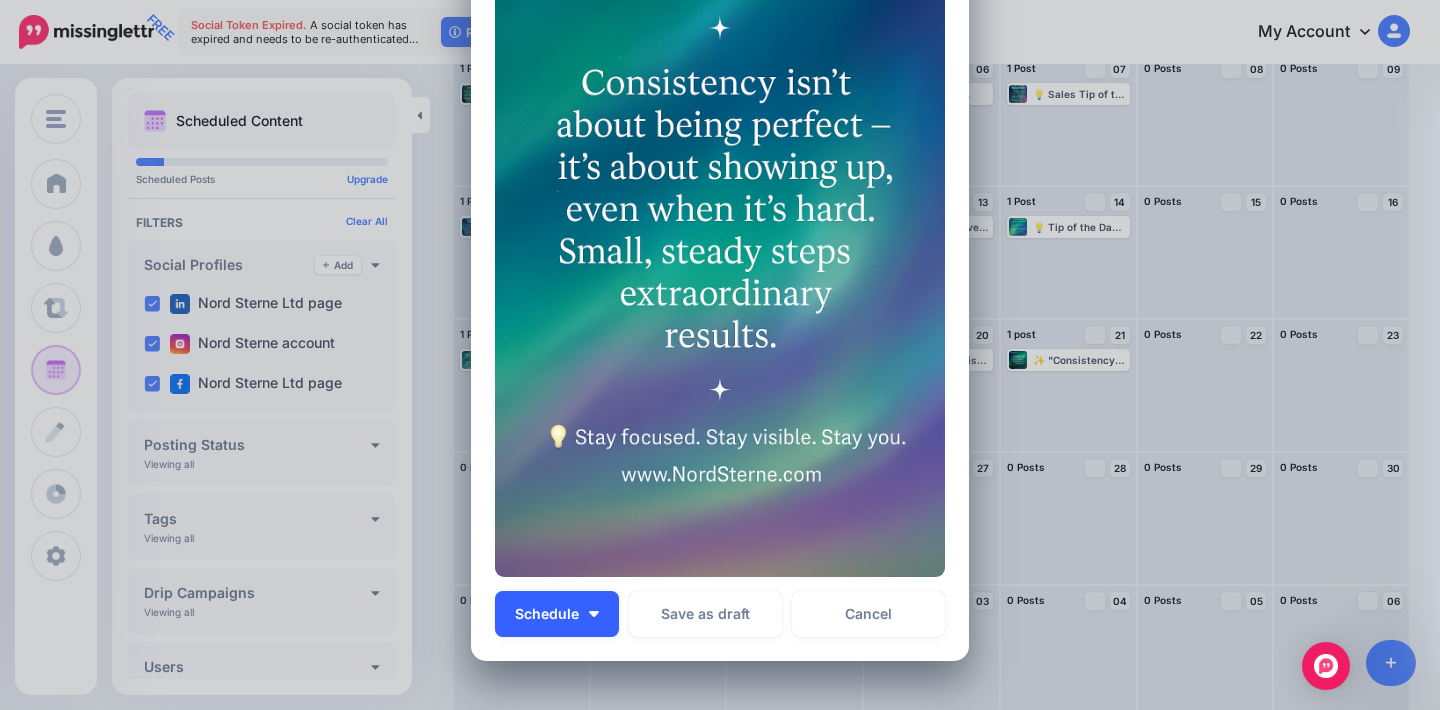 scroll, scrollTop: 519, scrollLeft: 0, axis: vertical 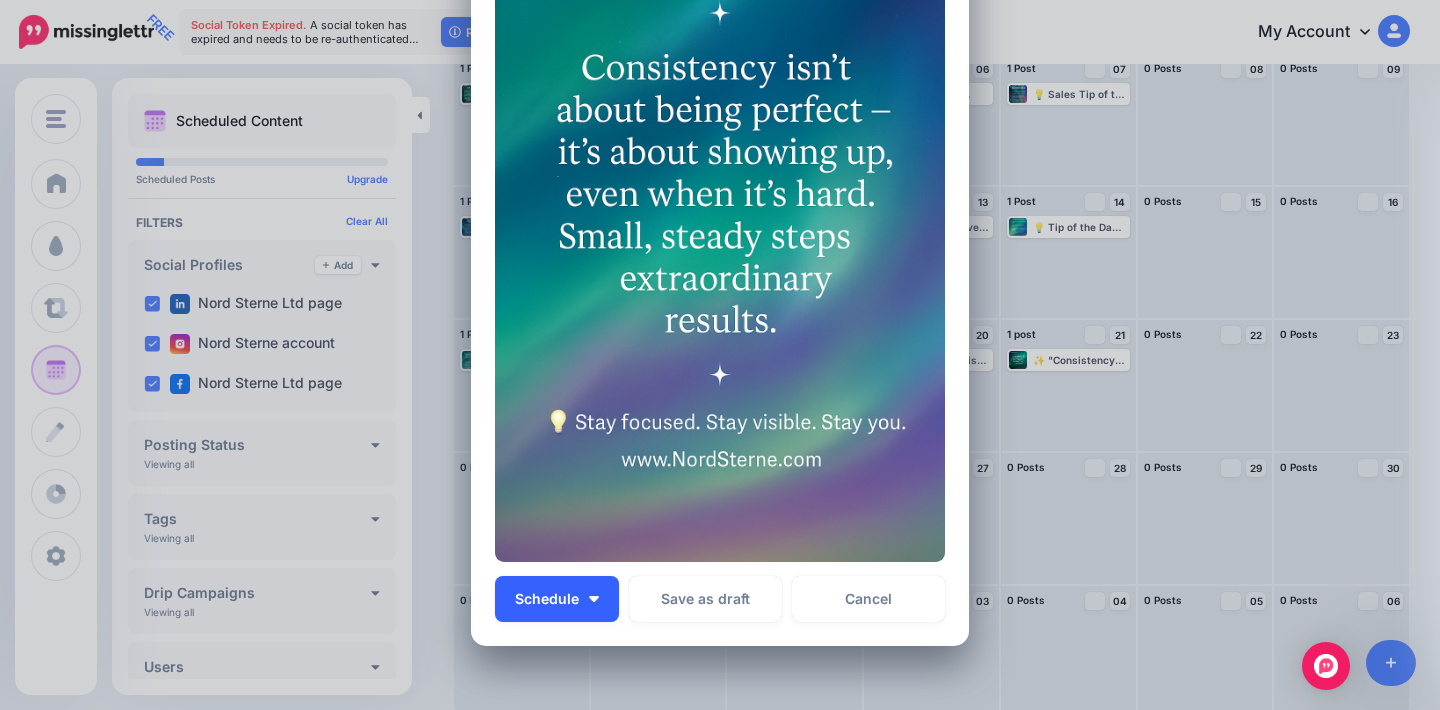 type on "**********" 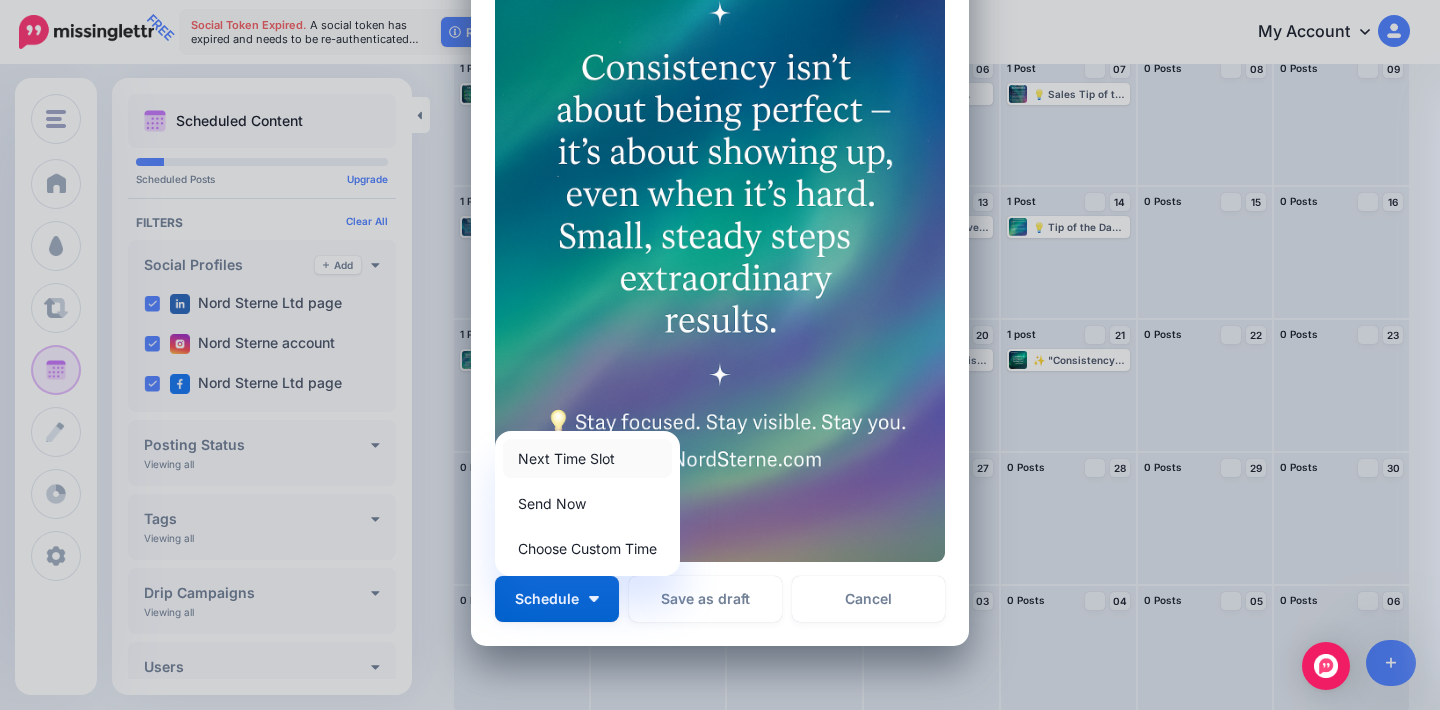 click on "Next Time Slot" at bounding box center [587, 458] 